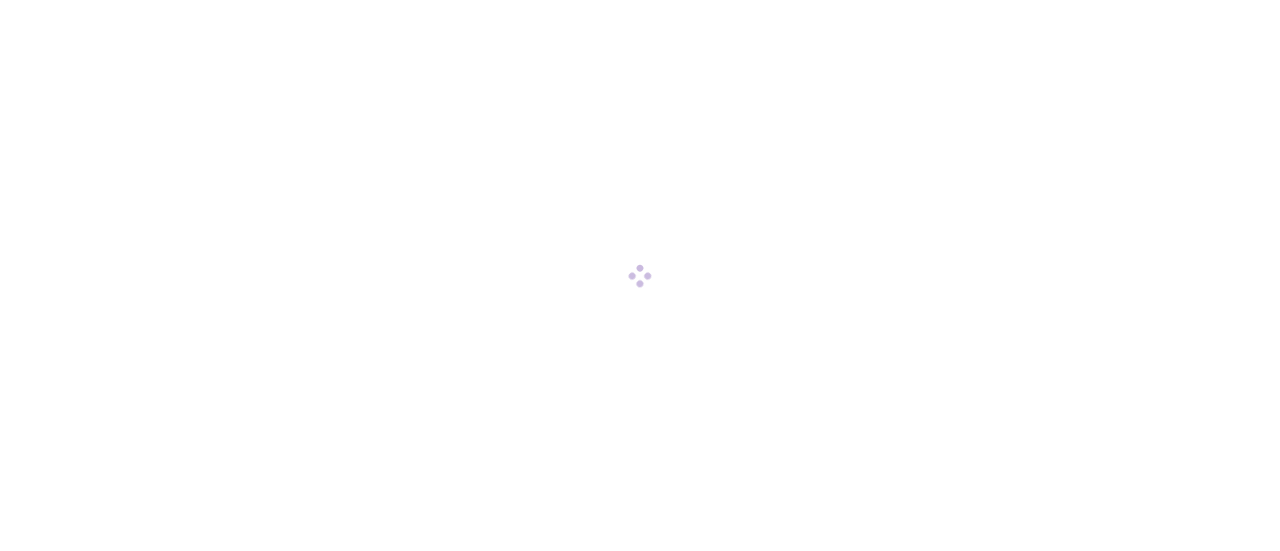 scroll, scrollTop: 0, scrollLeft: 0, axis: both 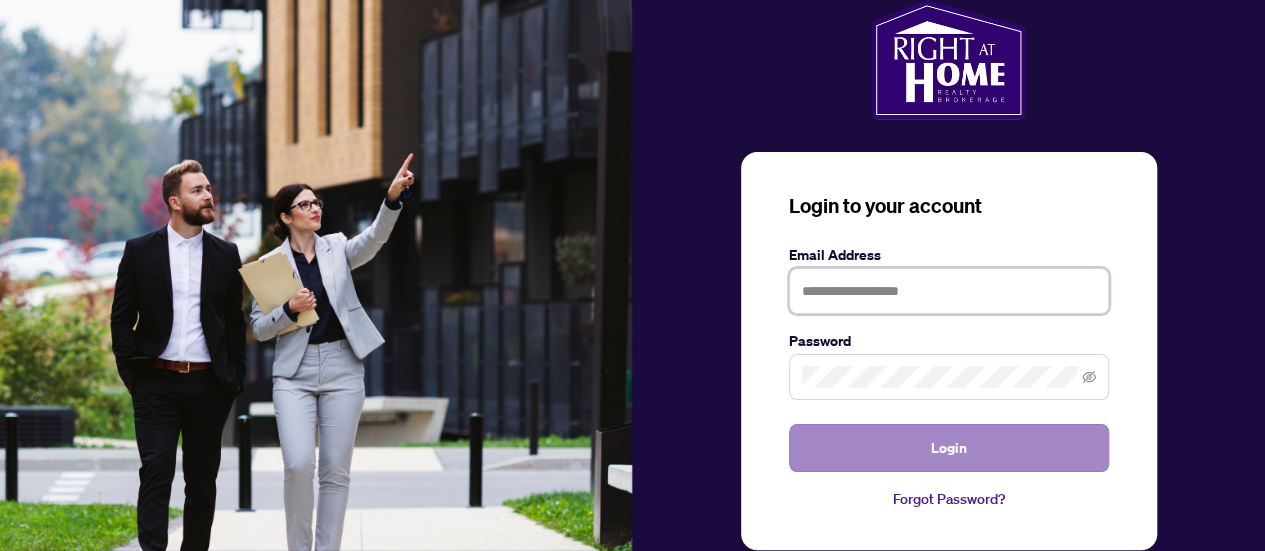 type on "**********" 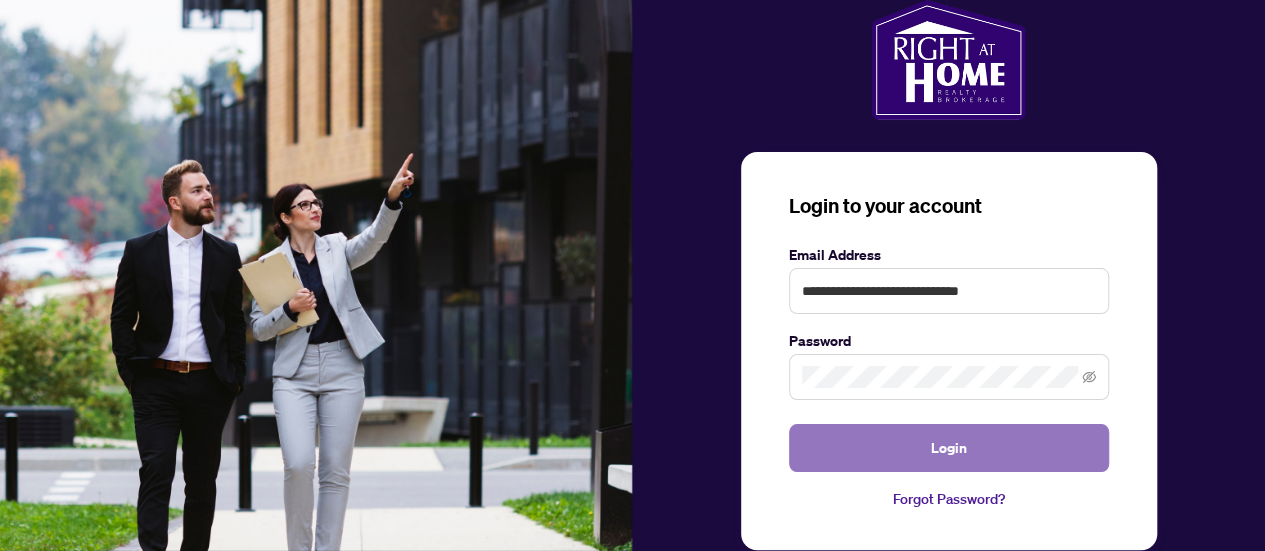 click on "Login" at bounding box center (949, 448) 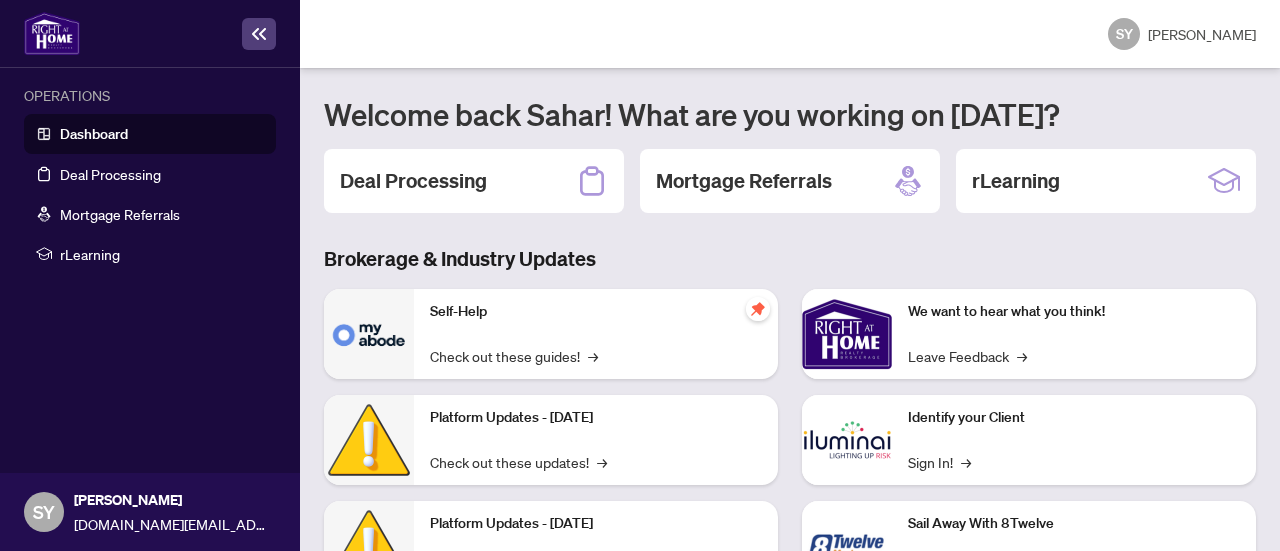 scroll, scrollTop: 132, scrollLeft: 0, axis: vertical 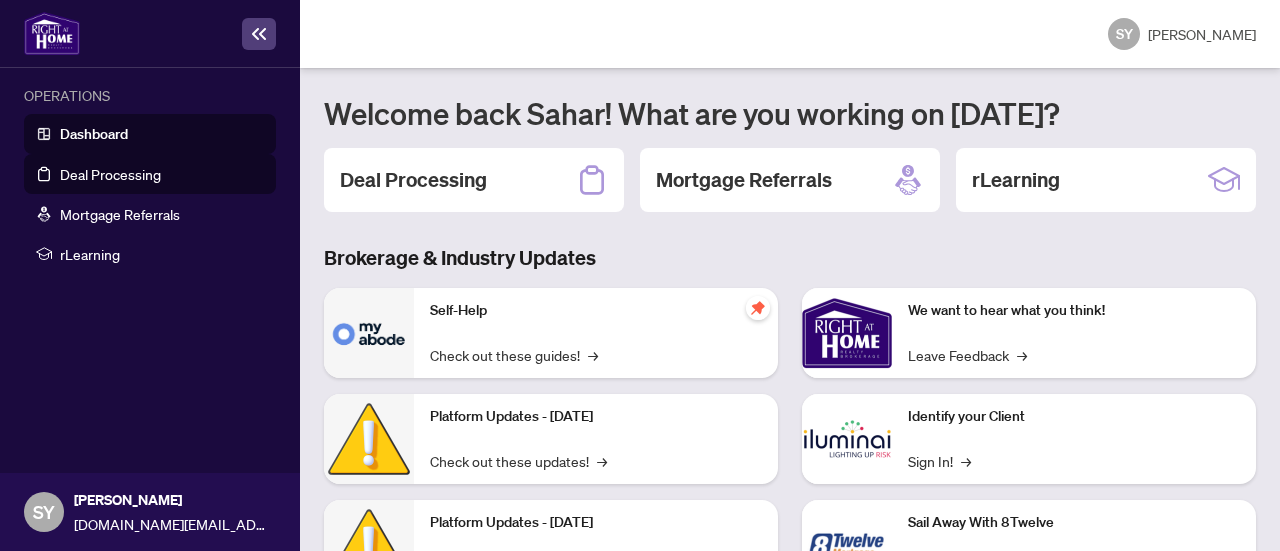 click on "Deal Processing" at bounding box center (110, 174) 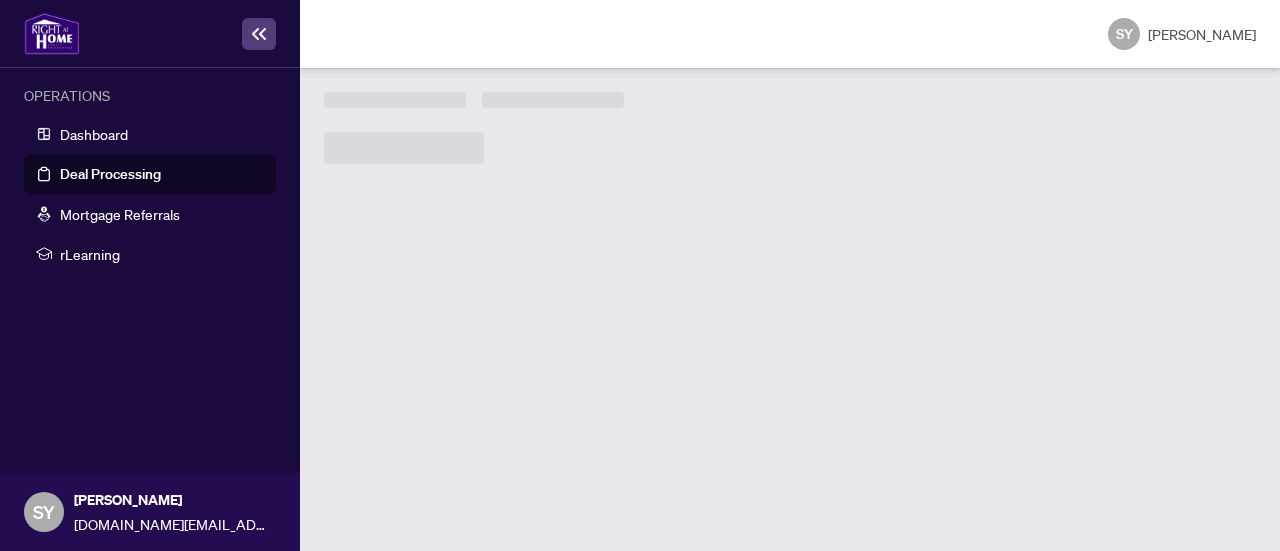 scroll, scrollTop: 0, scrollLeft: 0, axis: both 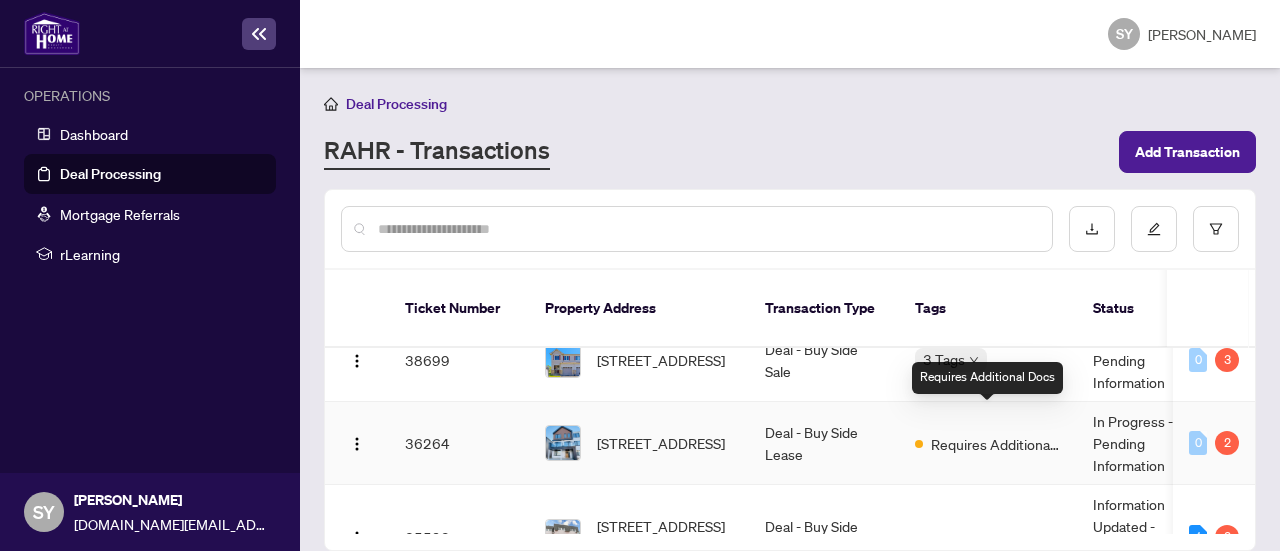 click on "40025 300 Ilmenite Private, [GEOGRAPHIC_DATA], [GEOGRAPHIC_DATA] K2J 7C8, [GEOGRAPHIC_DATA] Deal - Buy Side Lease 3 Tags Transaction Processing Complete - Awaiting Payment - X12205497 2508652 [PERSON_NAME] [DATE] [PERSON_NAME] [DATE] 0 0 38699 [GEOGRAPHIC_DATA], [GEOGRAPHIC_DATA], [GEOGRAPHIC_DATA] K2J 0Z8, [GEOGRAPHIC_DATA] Deal - Buy Side Sale 3 Tags Deal Fell Through - Pending Information - X12143346 2508524 [PERSON_NAME] [DATE] [PERSON_NAME] [DATE] 0 3 36264 [STREET_ADDRESS] Deal - Buy Side Lease Requires Additional Docs In Progress - Pending Information - X12157153 2507364 [PERSON_NAME] [DATE] [PERSON_NAME] [DATE] 0 2 35598 [STREET_ADDRESS][PERSON_NAME] Deal - Buy Side Sale Requires Additional Docs Information Updated - Processing Pending - X12121446 2507142 [PERSON_NAME] [DATE] [PERSON_NAME] [DATE] 1 2 34893 [STREET_ADDRESS] Deal - Buy Side Sale 3 Tags - X12134648 2507126 1 3 - -" at bounding box center (1312, 704) 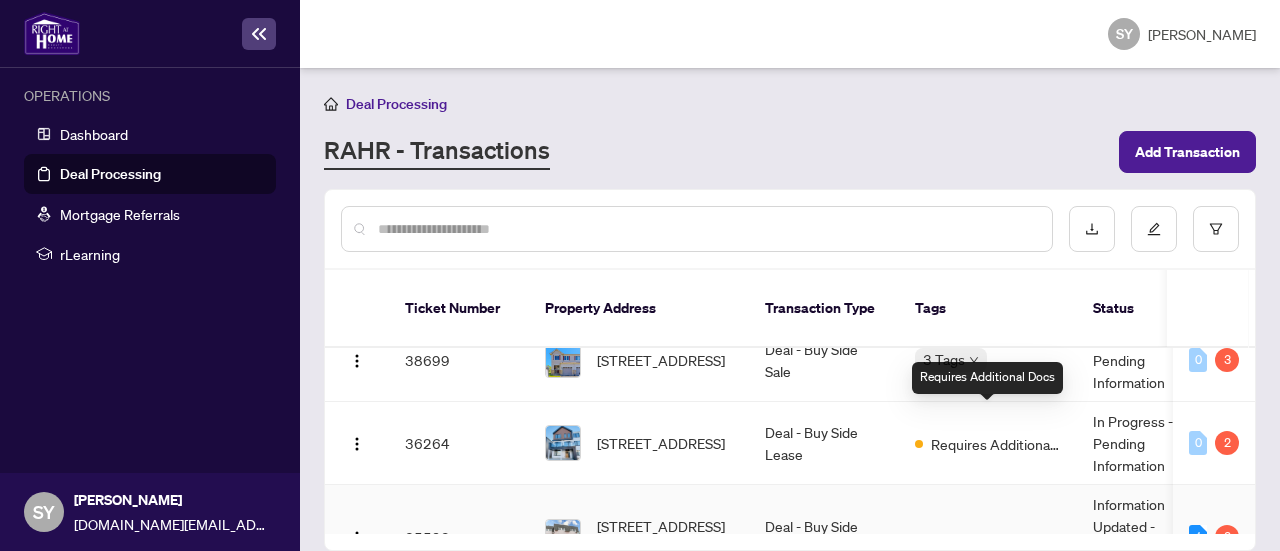 scroll, scrollTop: 248, scrollLeft: 0, axis: vertical 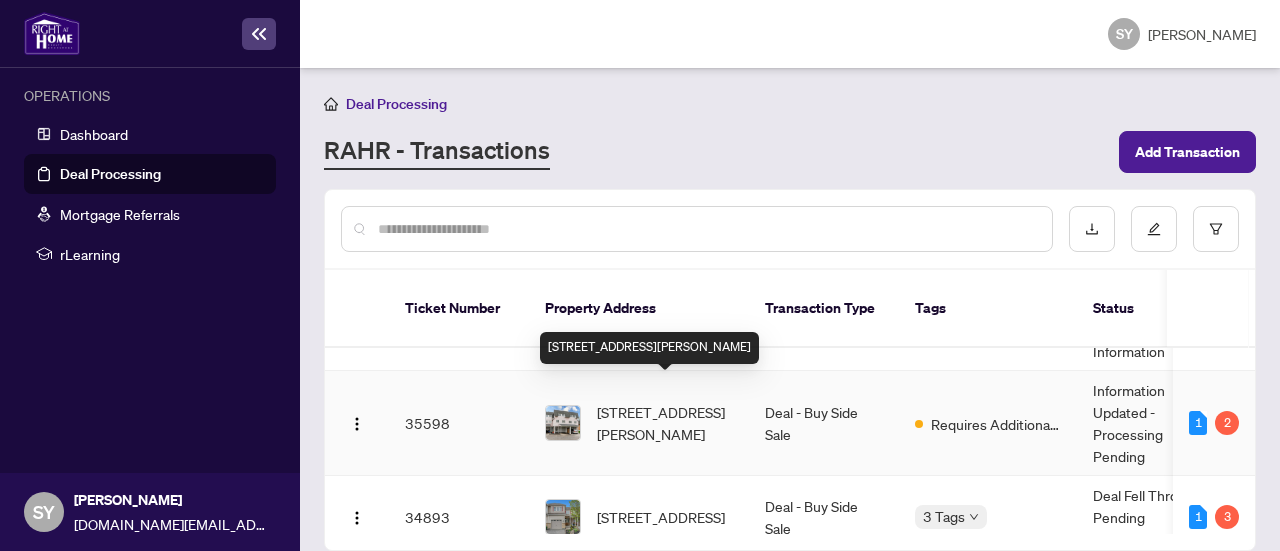 click on "[STREET_ADDRESS][PERSON_NAME]" at bounding box center [665, 423] 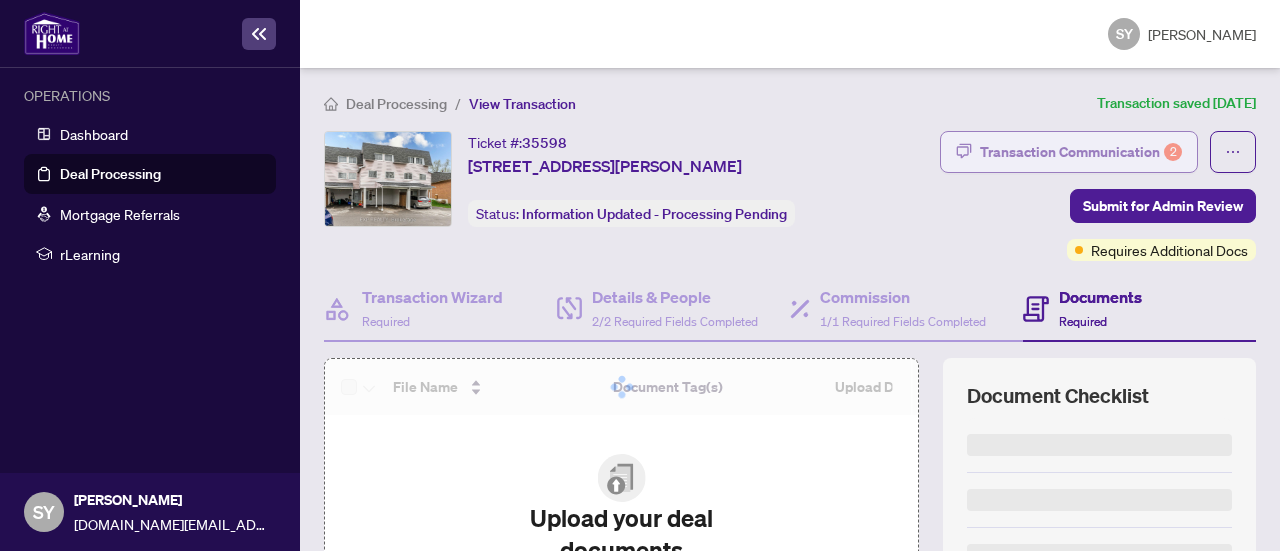 click on "Transaction Communication 2" at bounding box center (1081, 152) 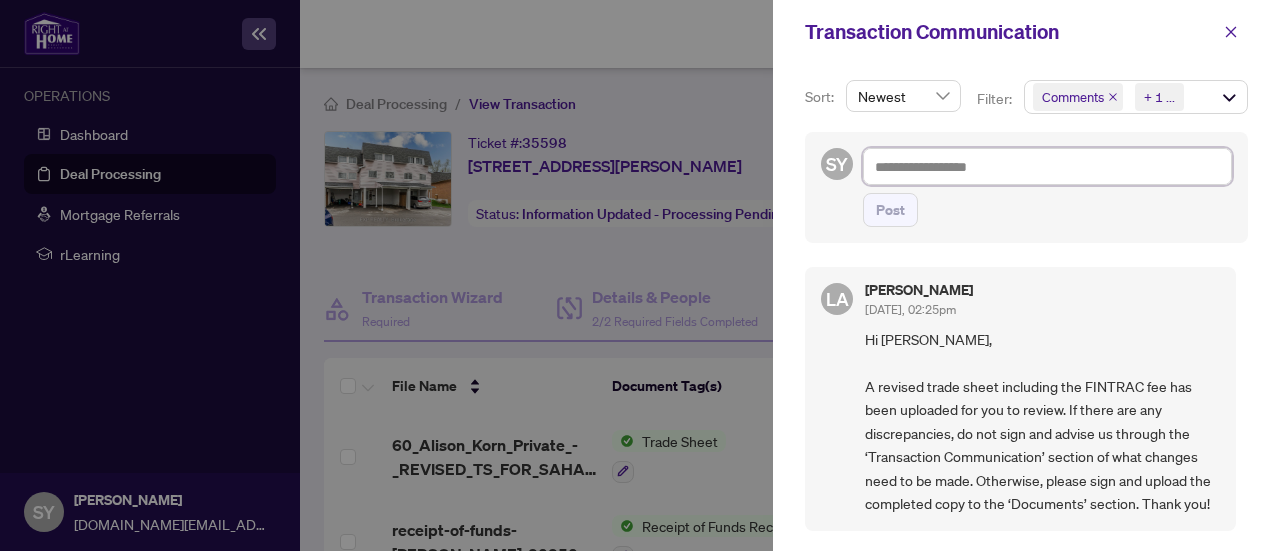 click at bounding box center (1047, 166) 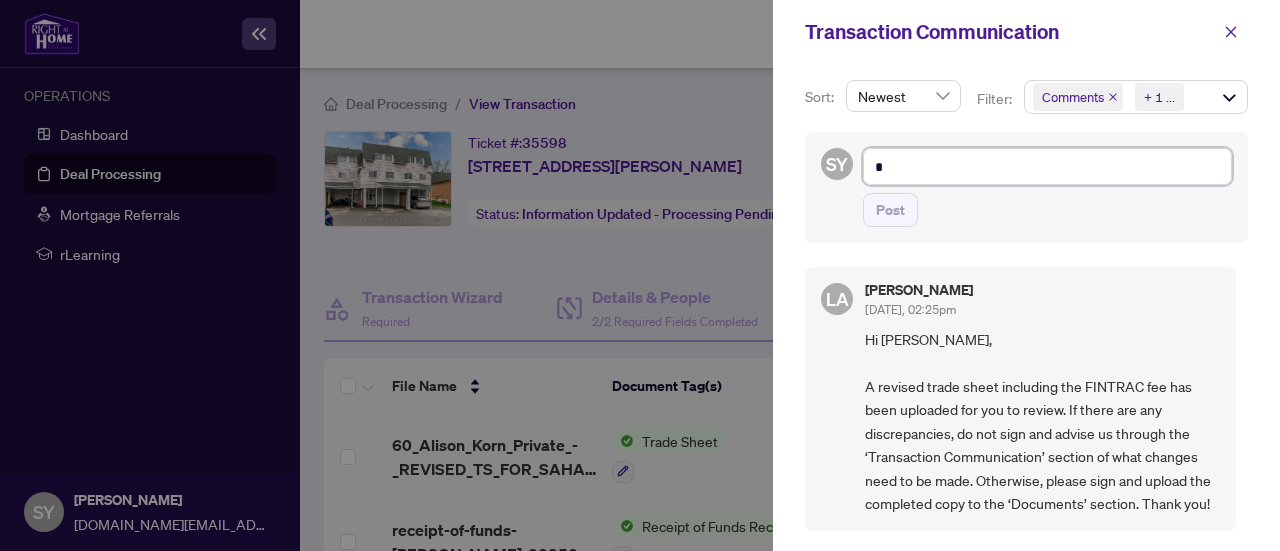 type on "*" 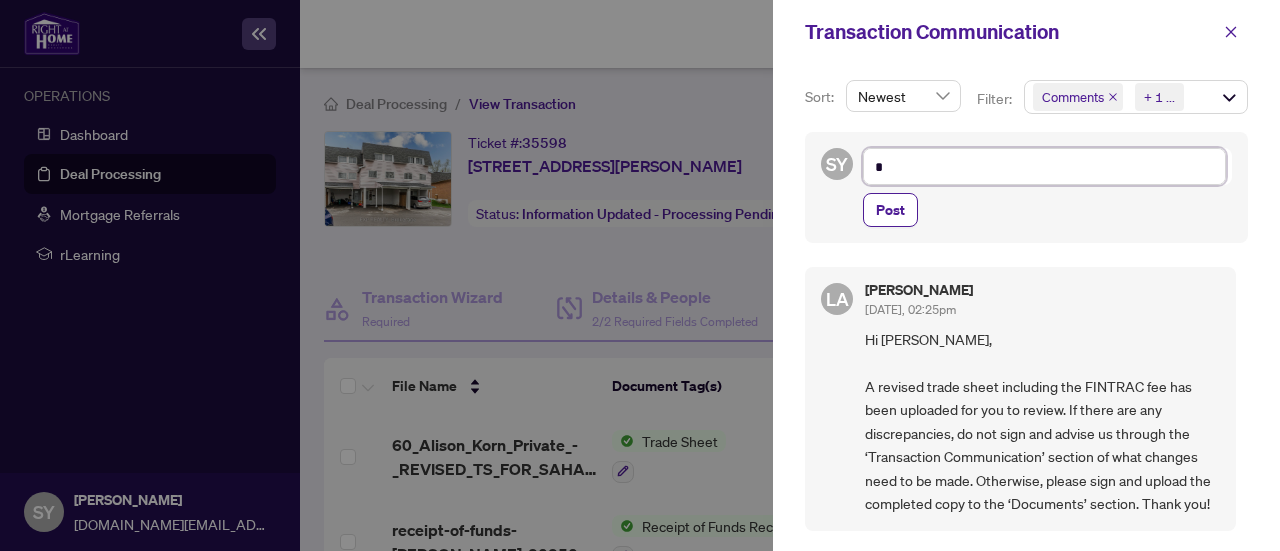 type on "**" 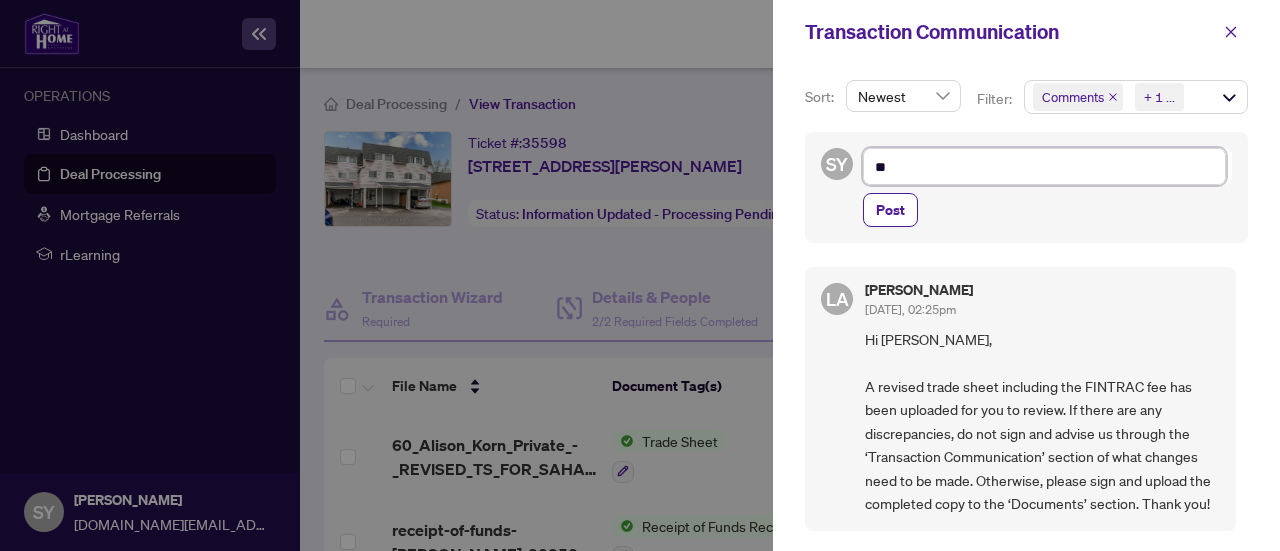 type on "***" 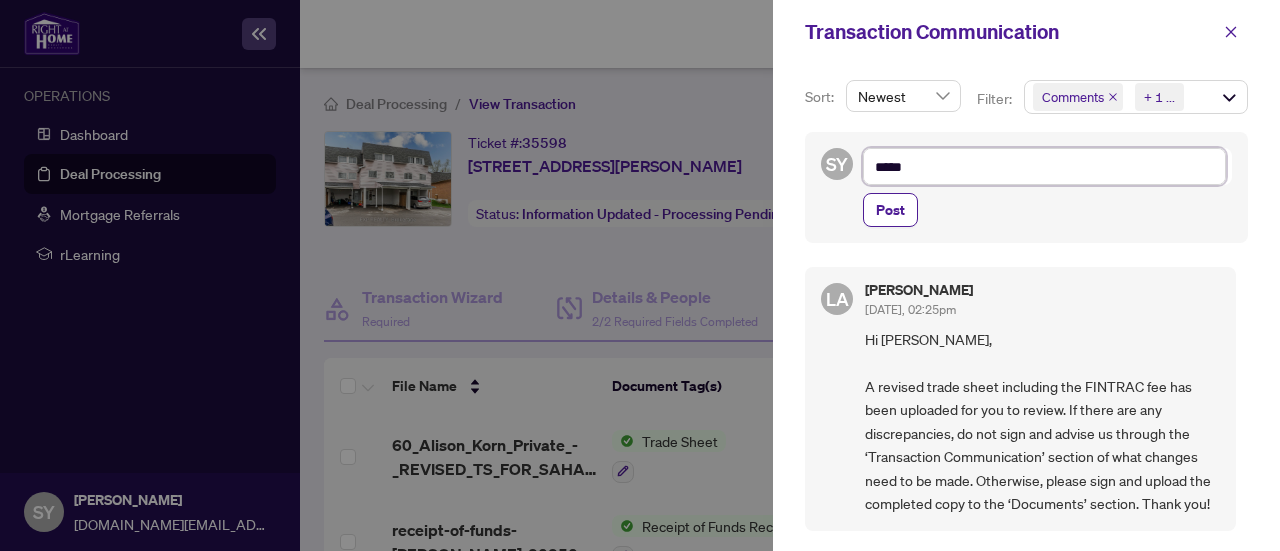 type on "*****" 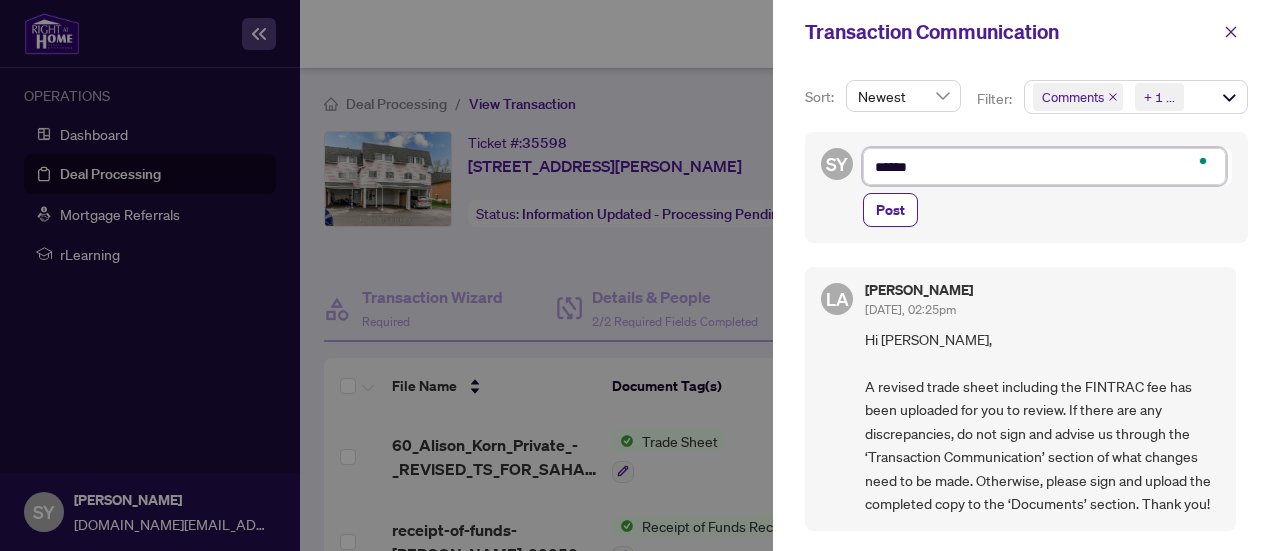 type on "*****" 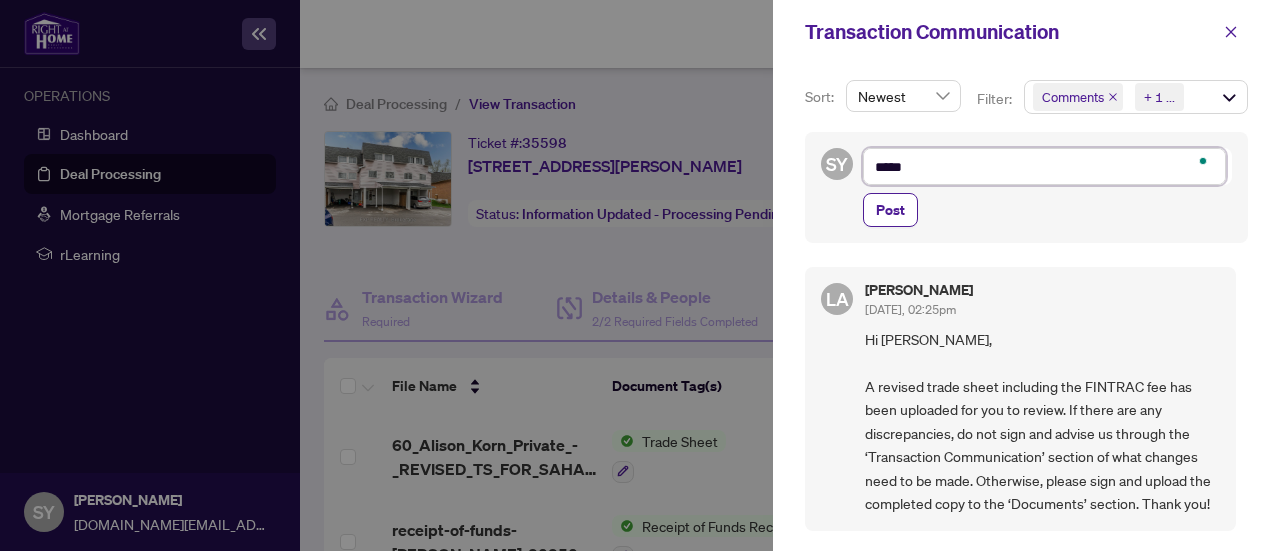 type on "******" 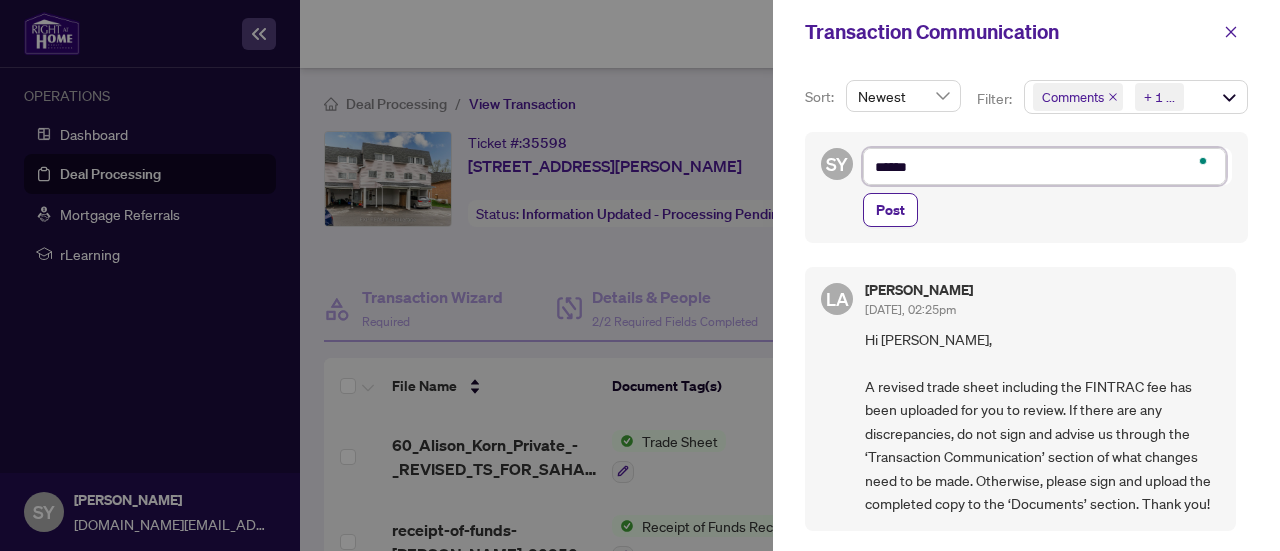 type on "******" 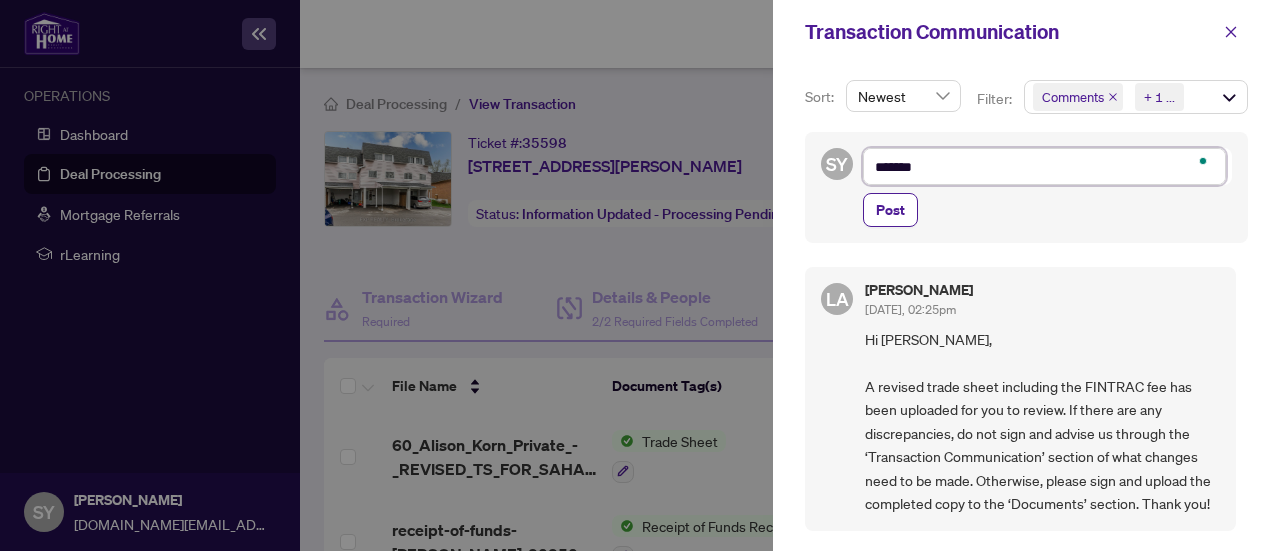 type on "********" 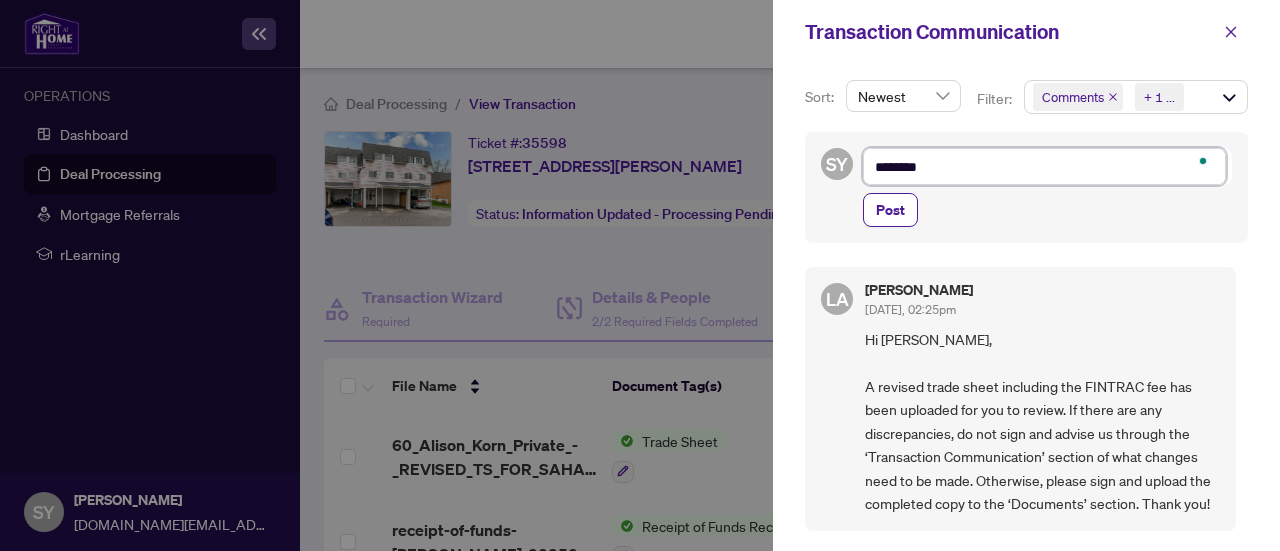 type on "********" 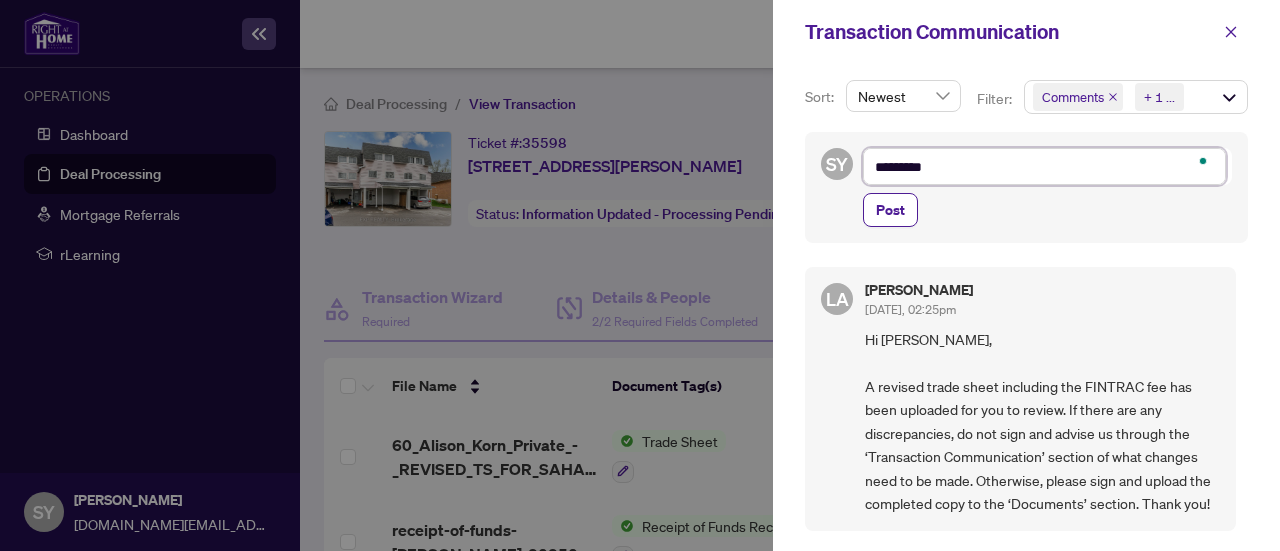 type on "**********" 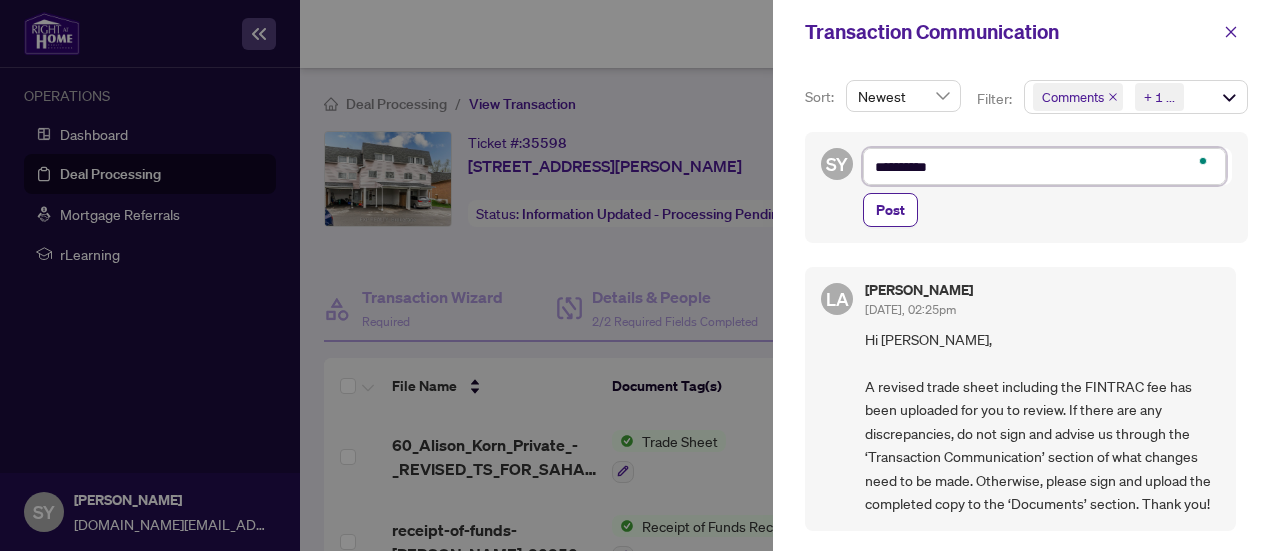 type on "**********" 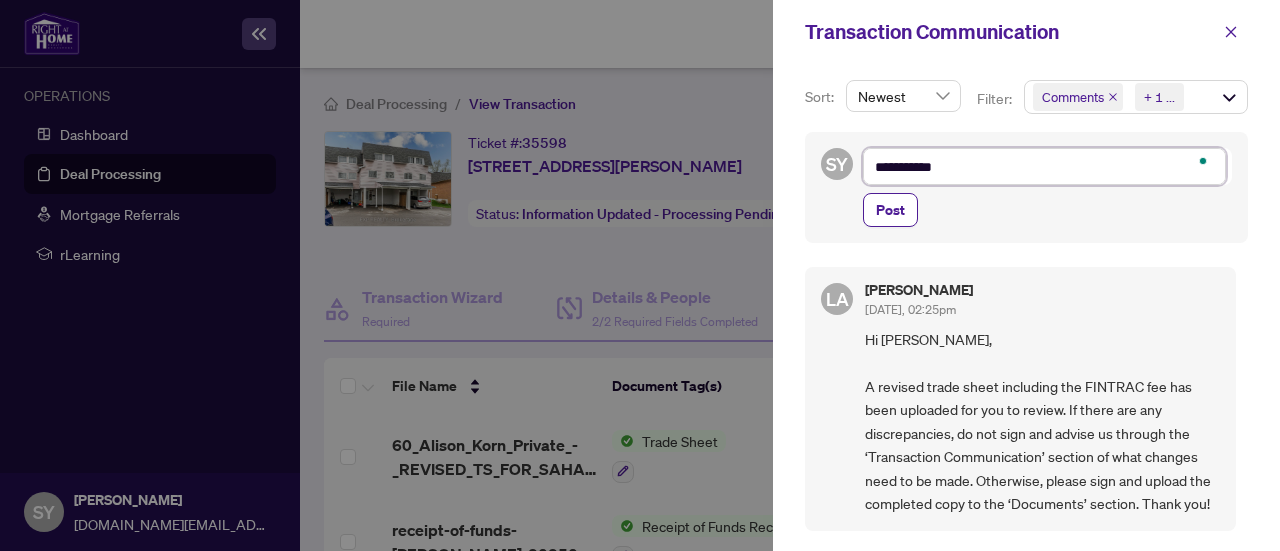 type on "**********" 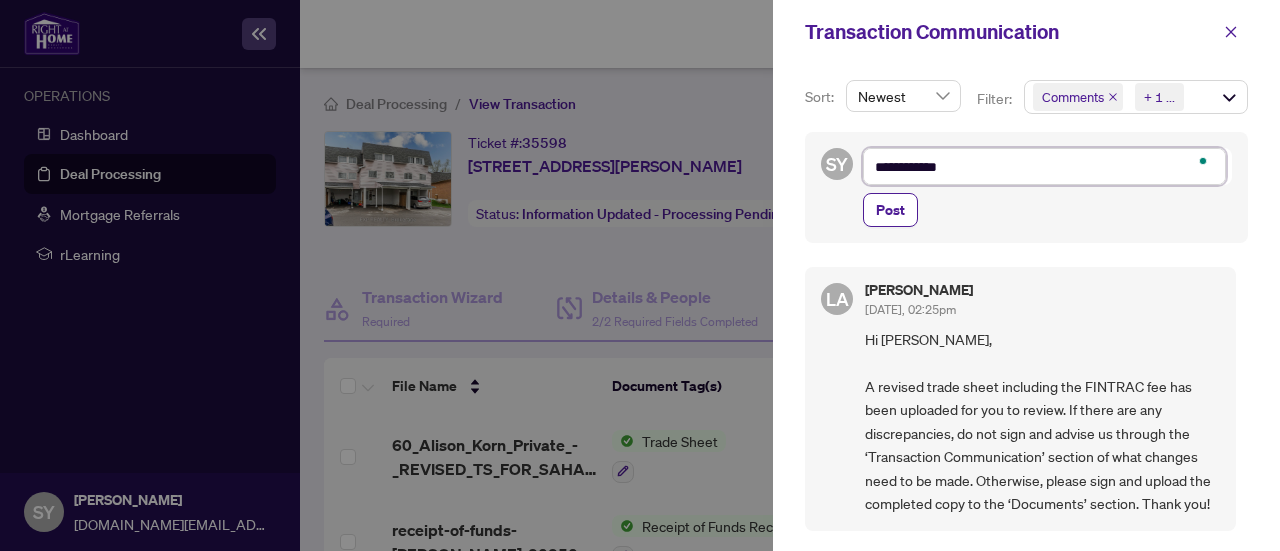 type on "**********" 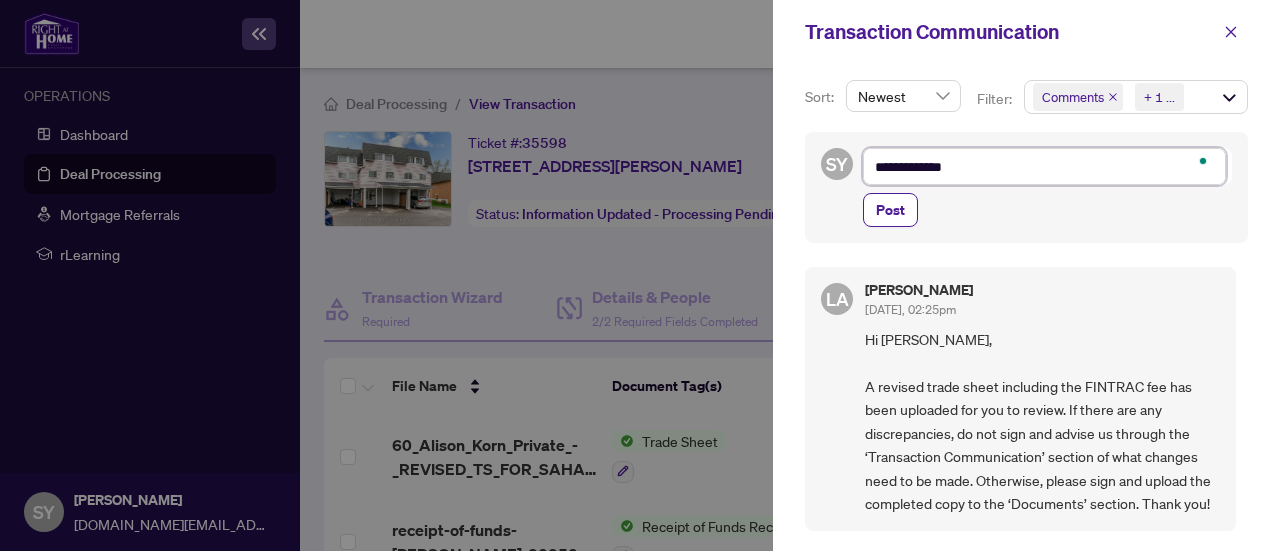 type on "**********" 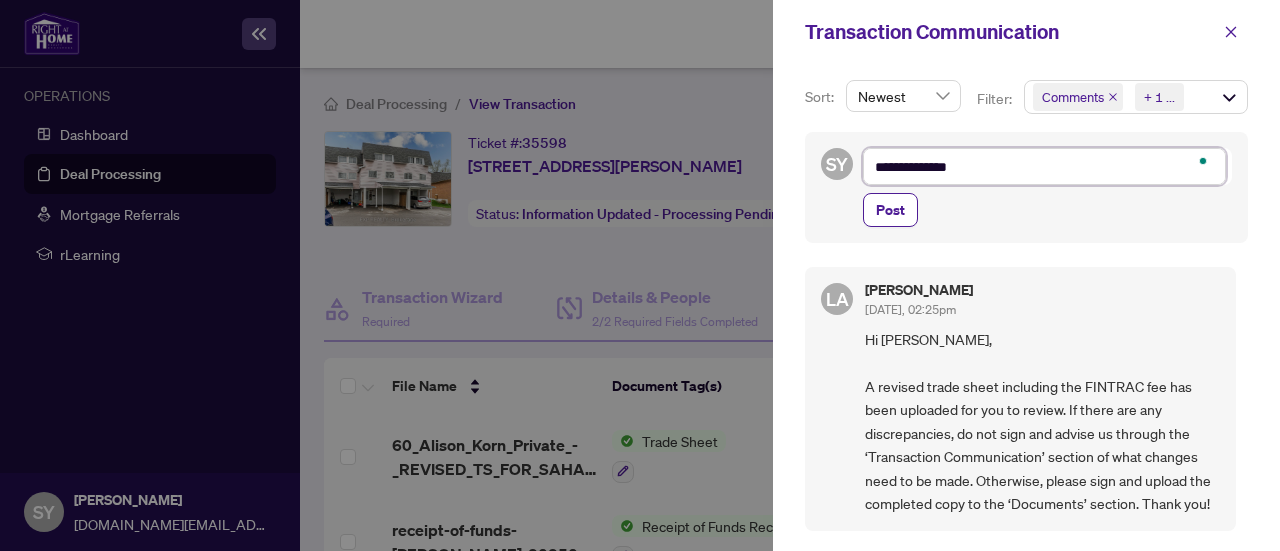 type on "**********" 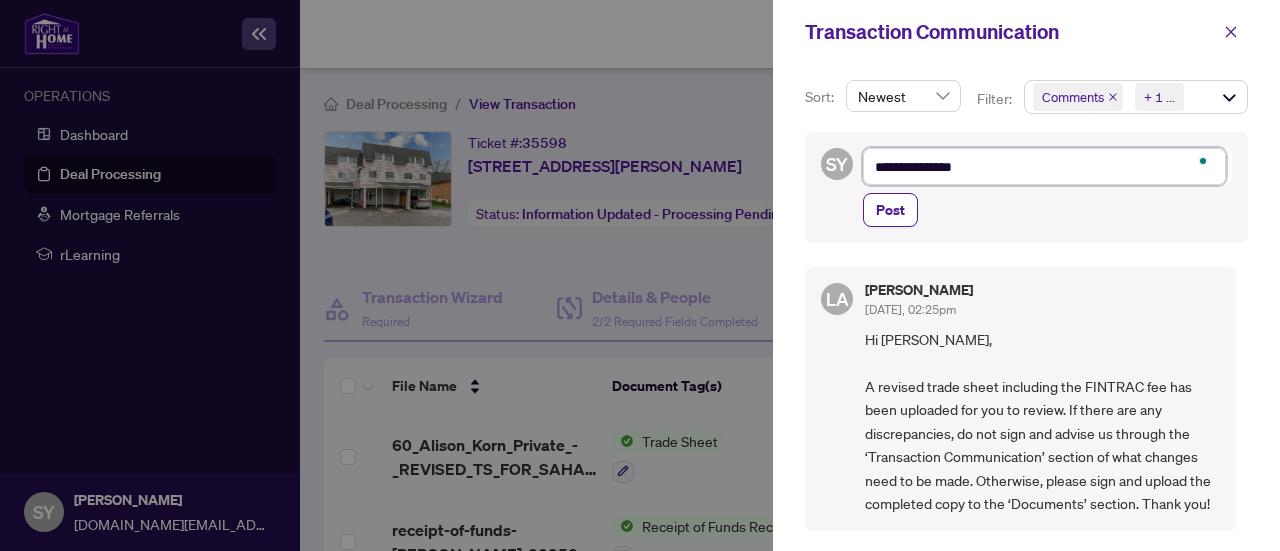 type on "**********" 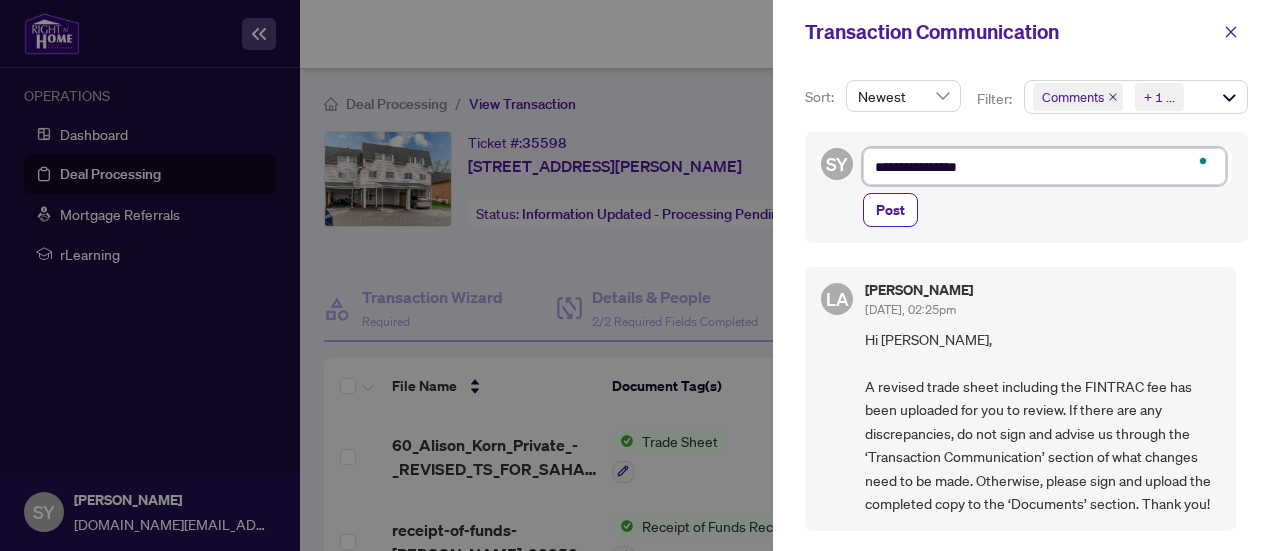 type on "**********" 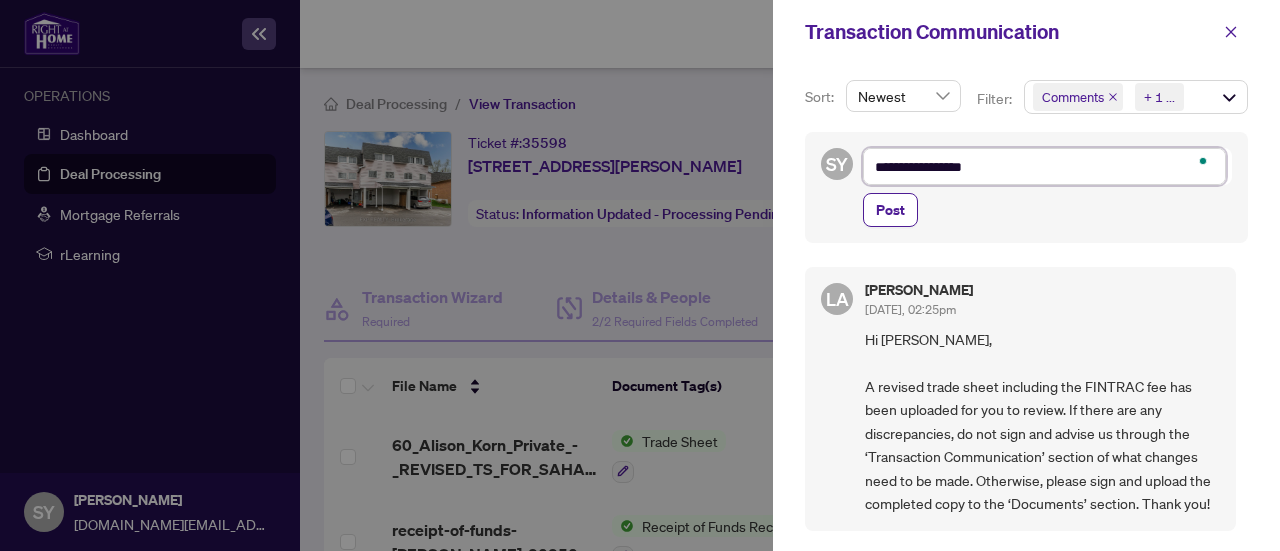 type on "**********" 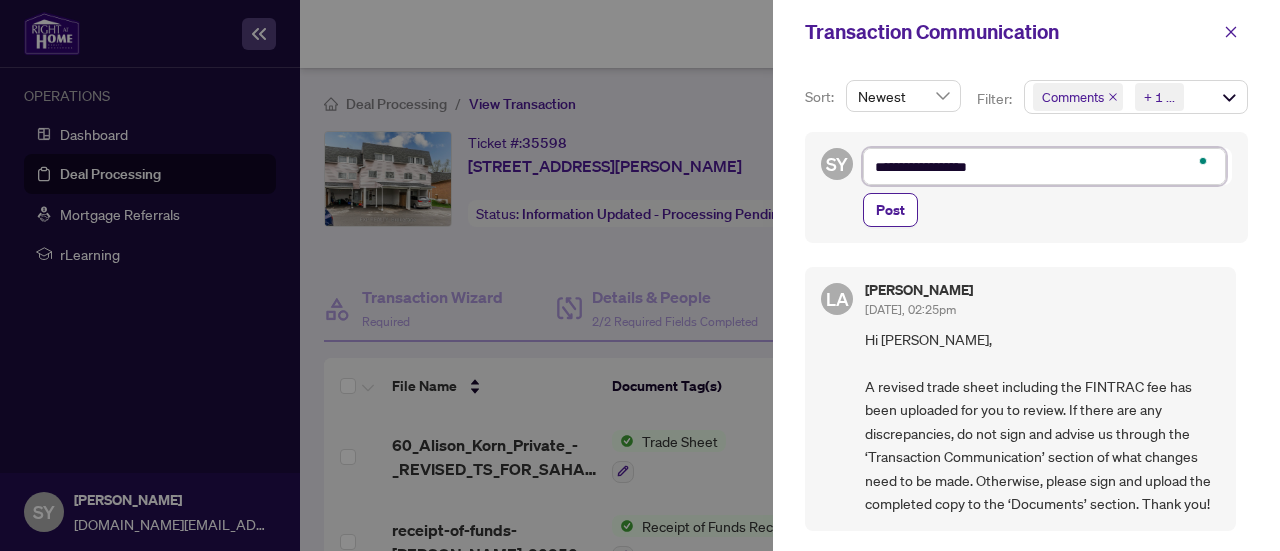 type on "**********" 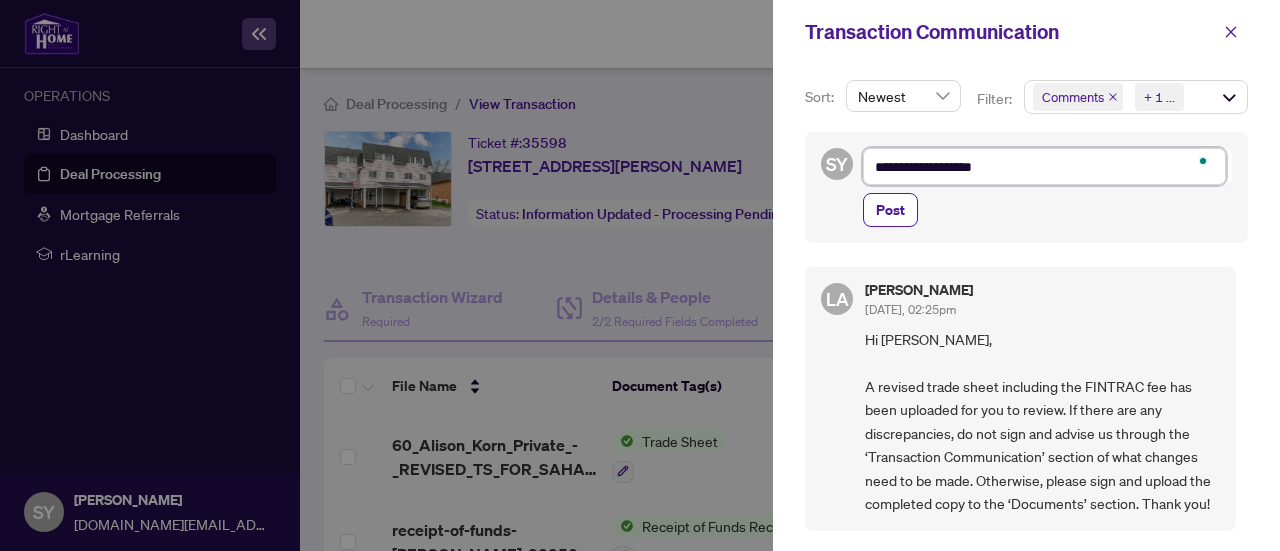 type on "**********" 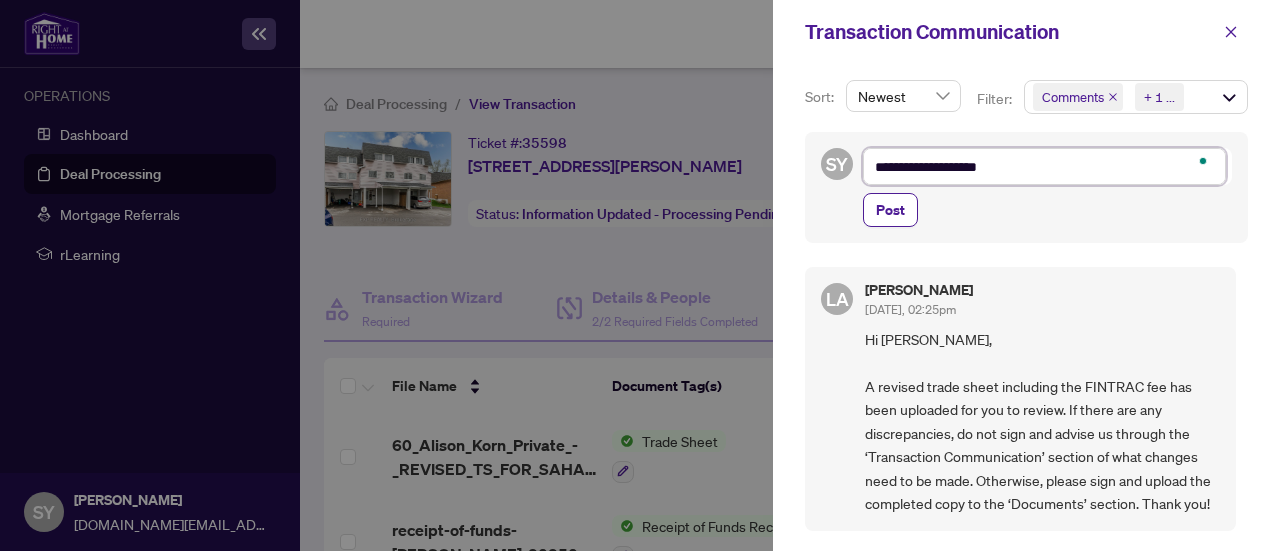 type on "**********" 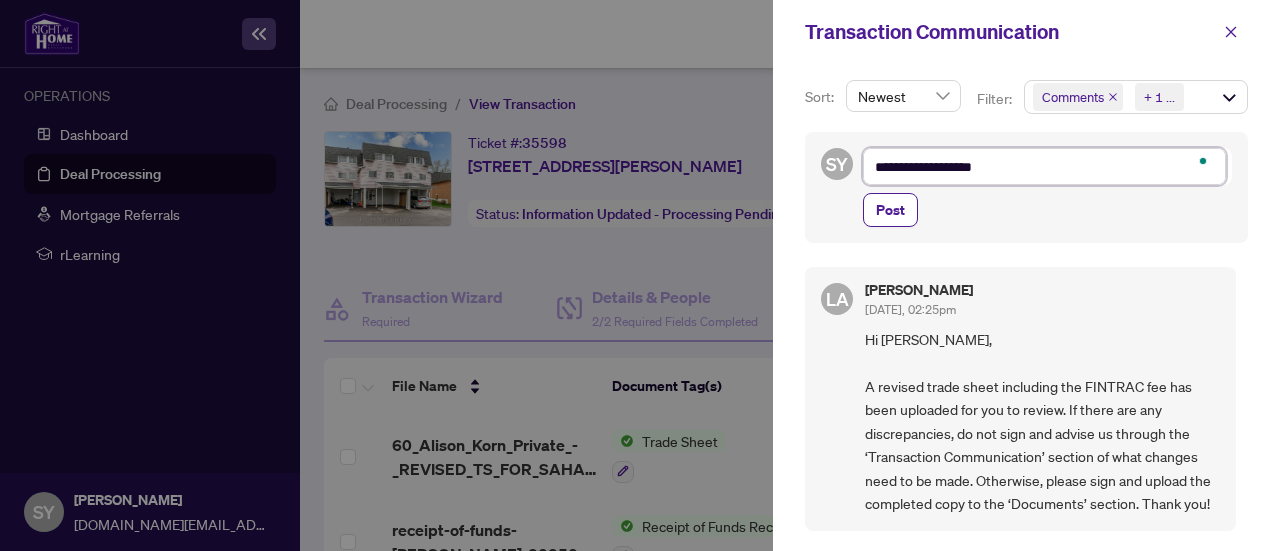 type on "**********" 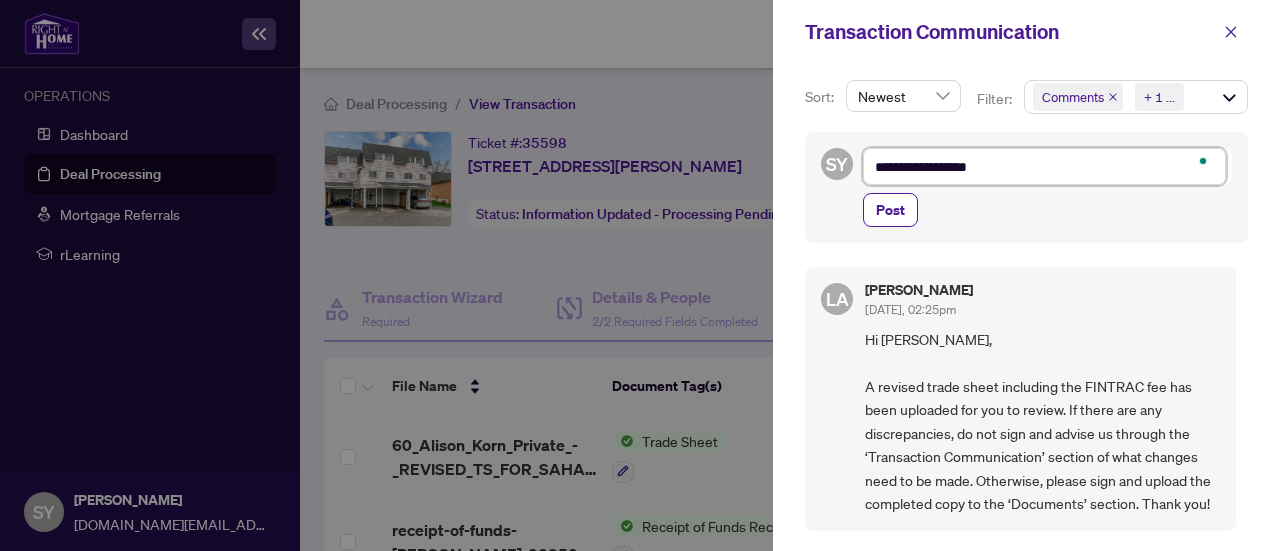 type on "**********" 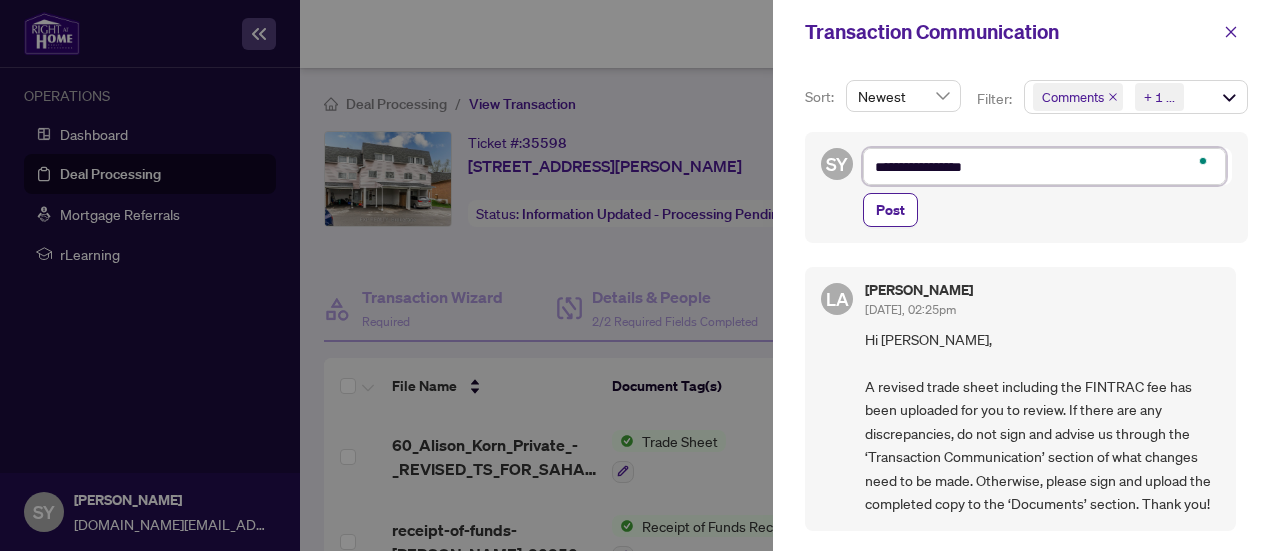 type on "**********" 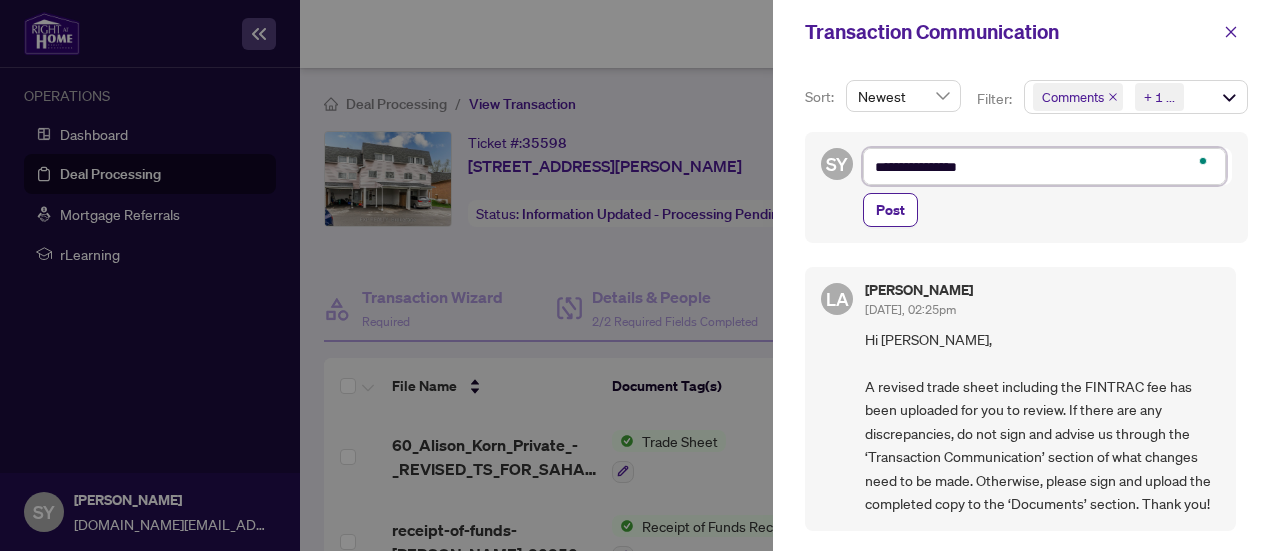 type on "**********" 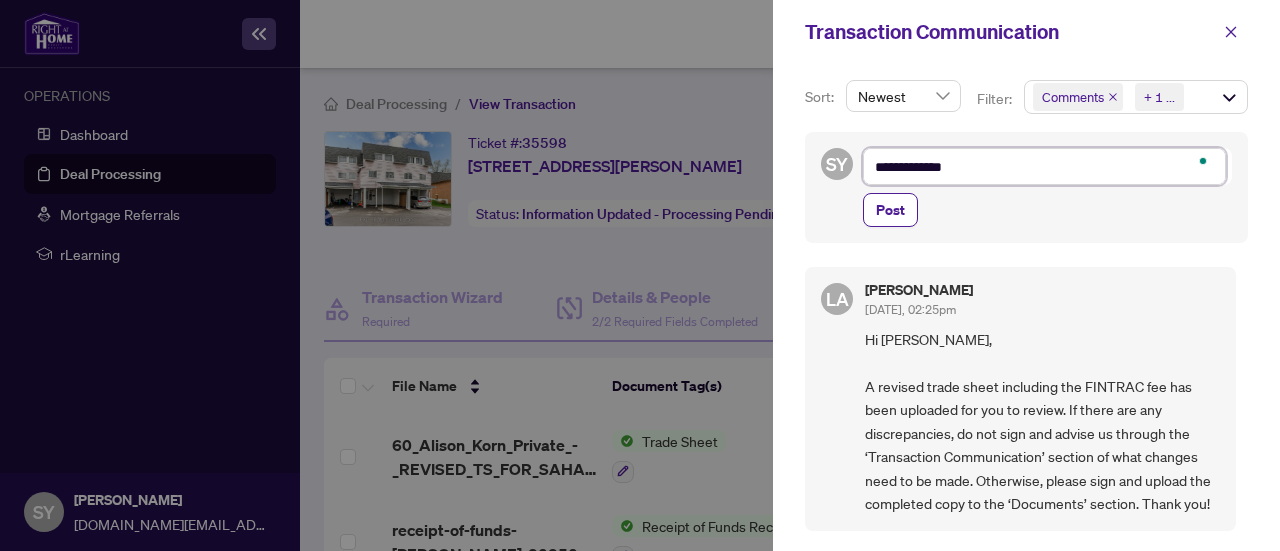 type on "**********" 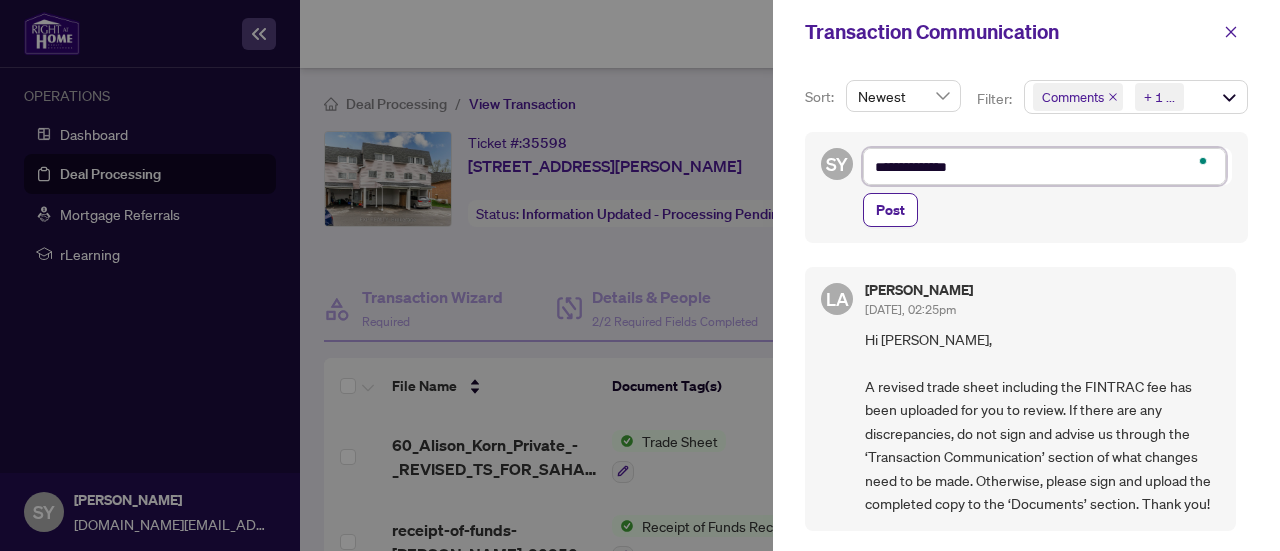 type on "**********" 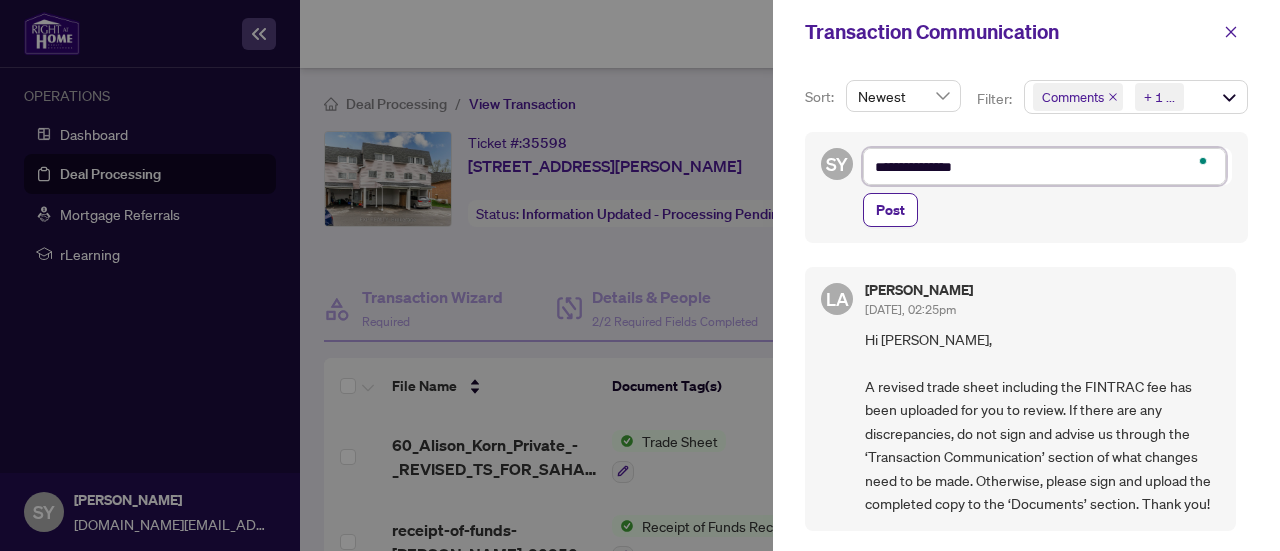type on "**********" 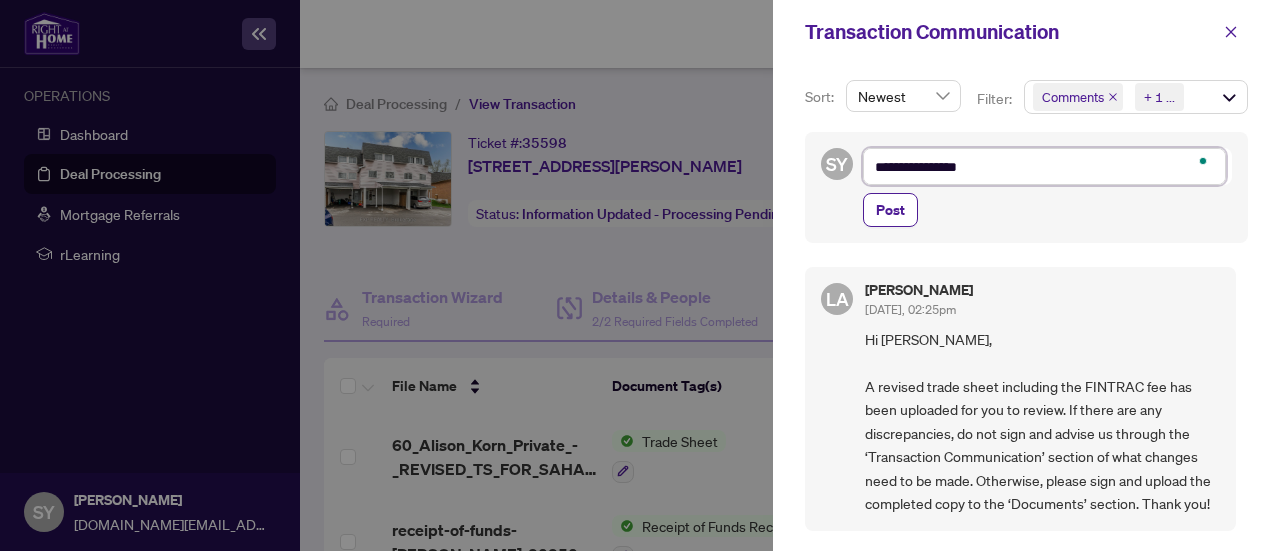 type on "**********" 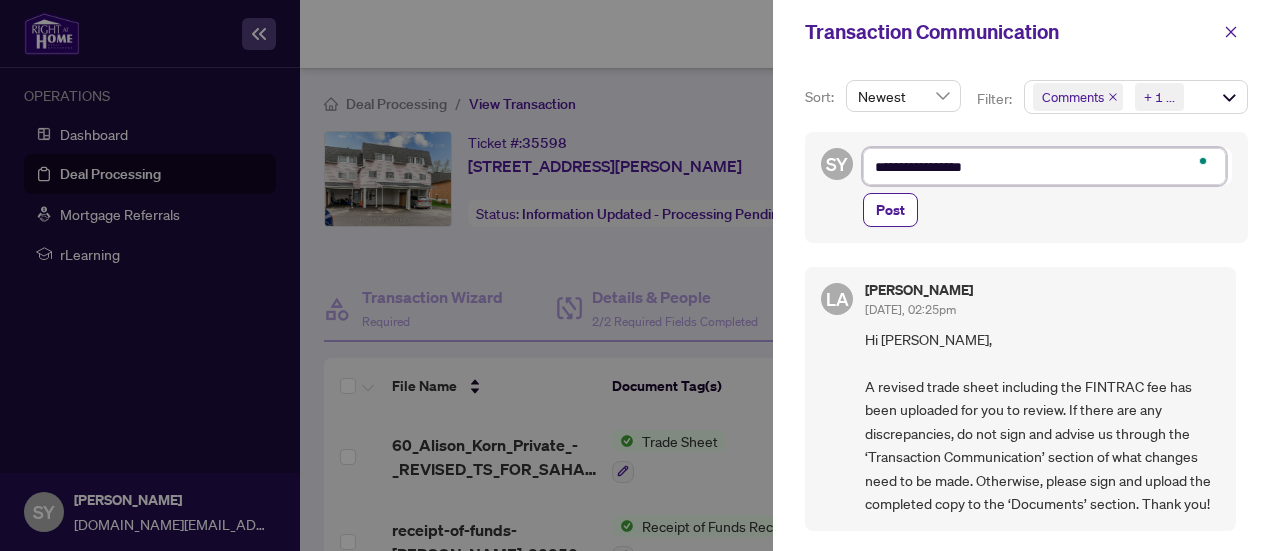 type on "**********" 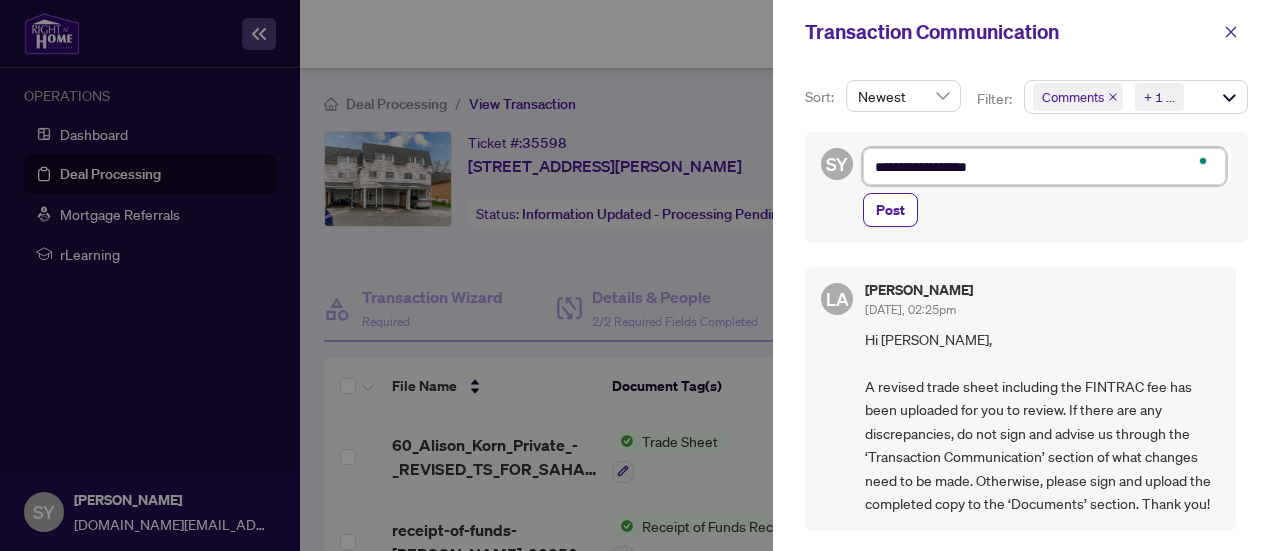 type on "**********" 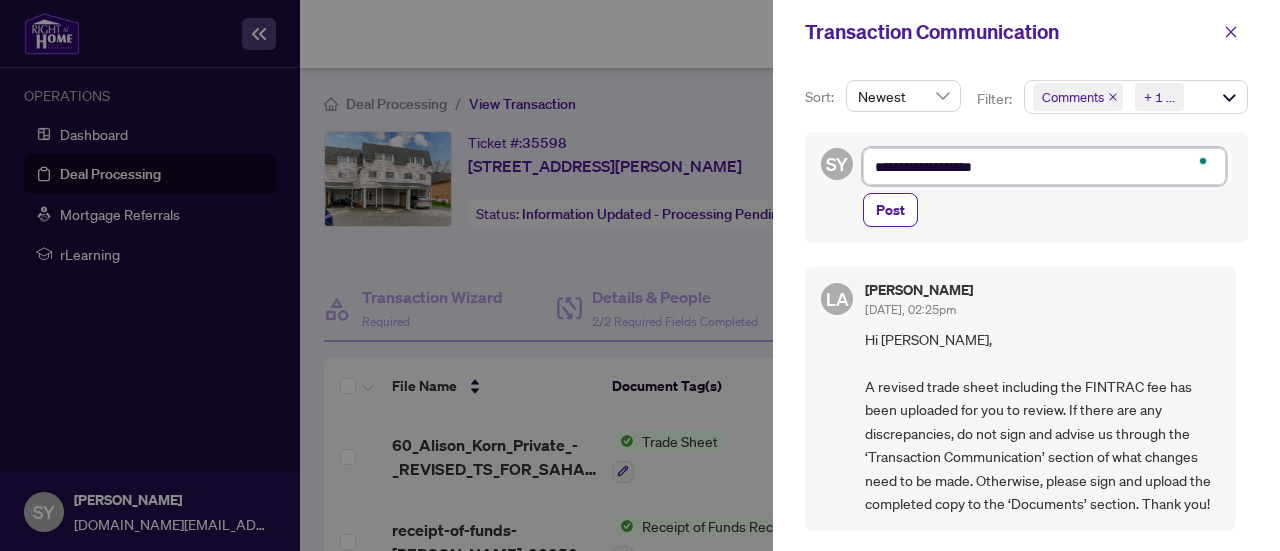type on "**********" 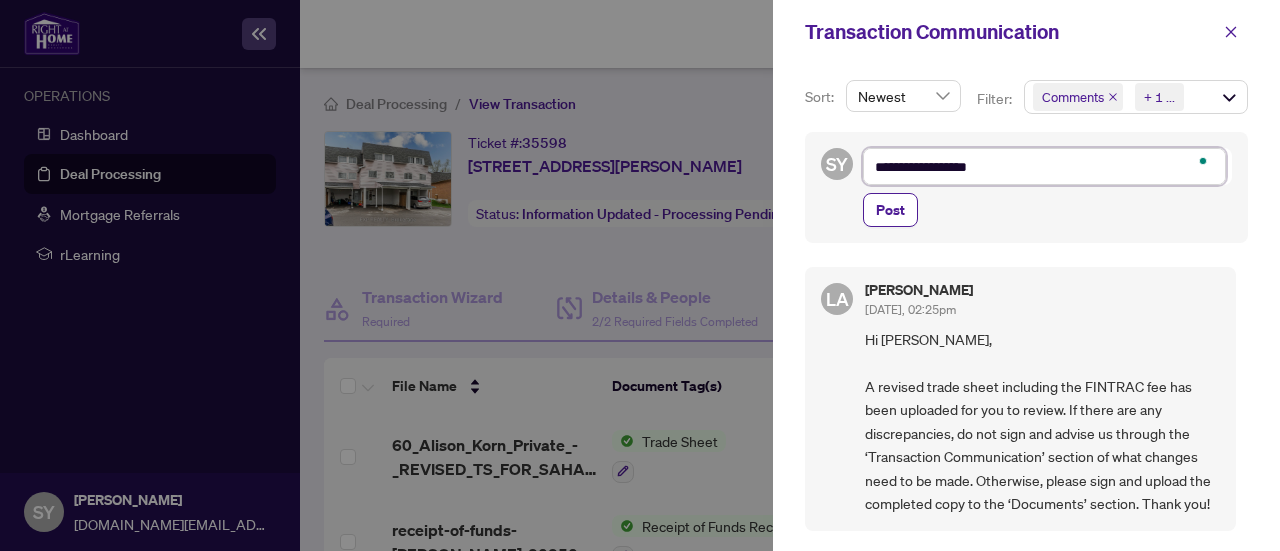 type on "**********" 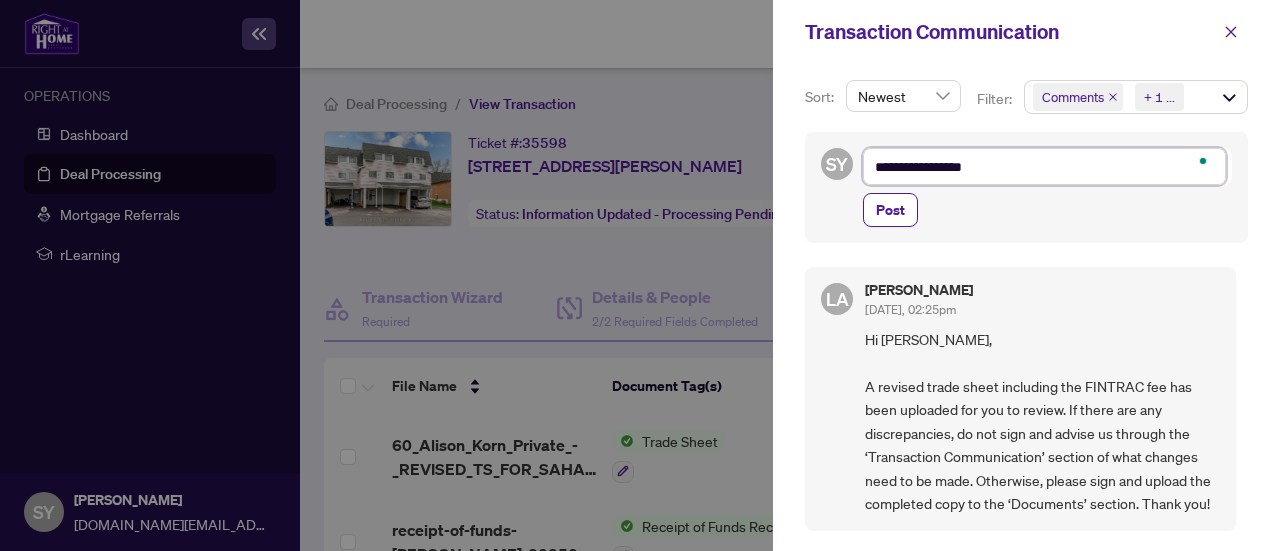 type on "**********" 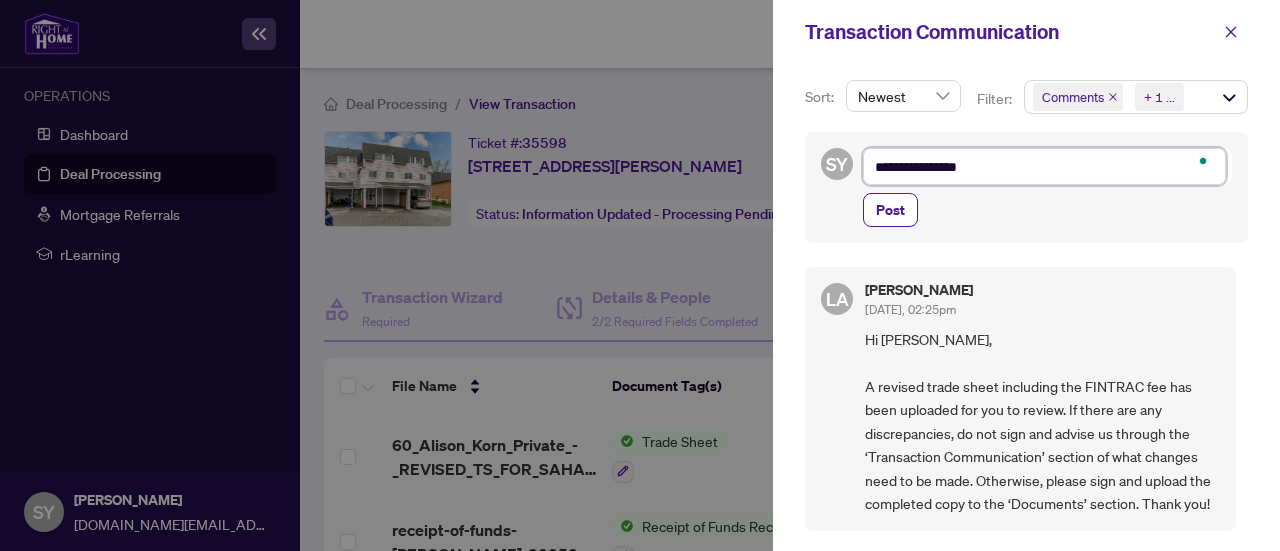 type on "**********" 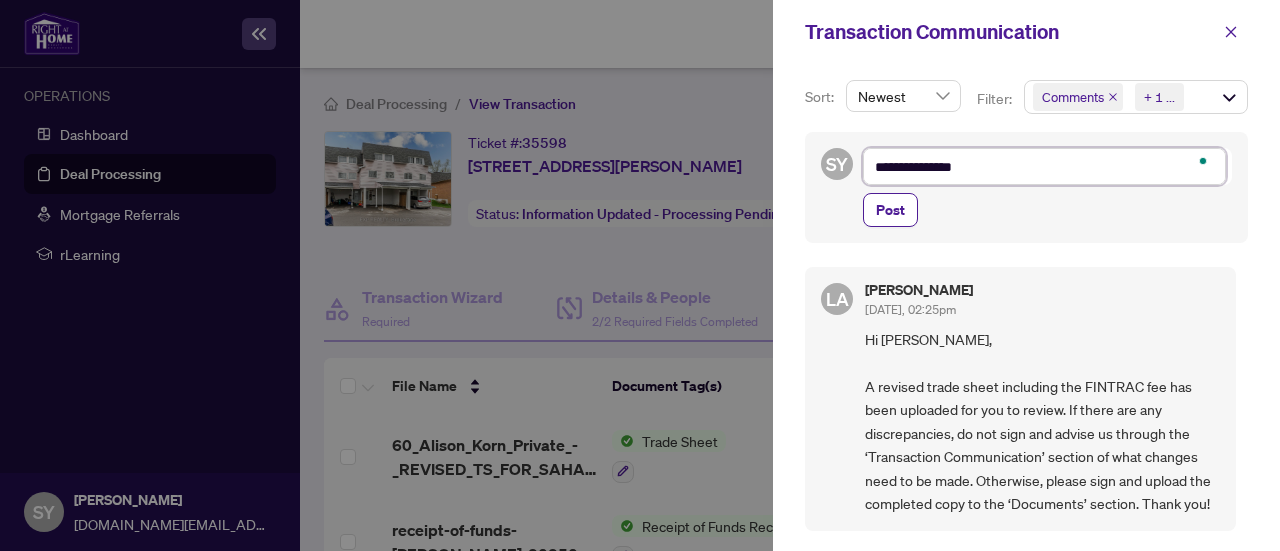 type on "**********" 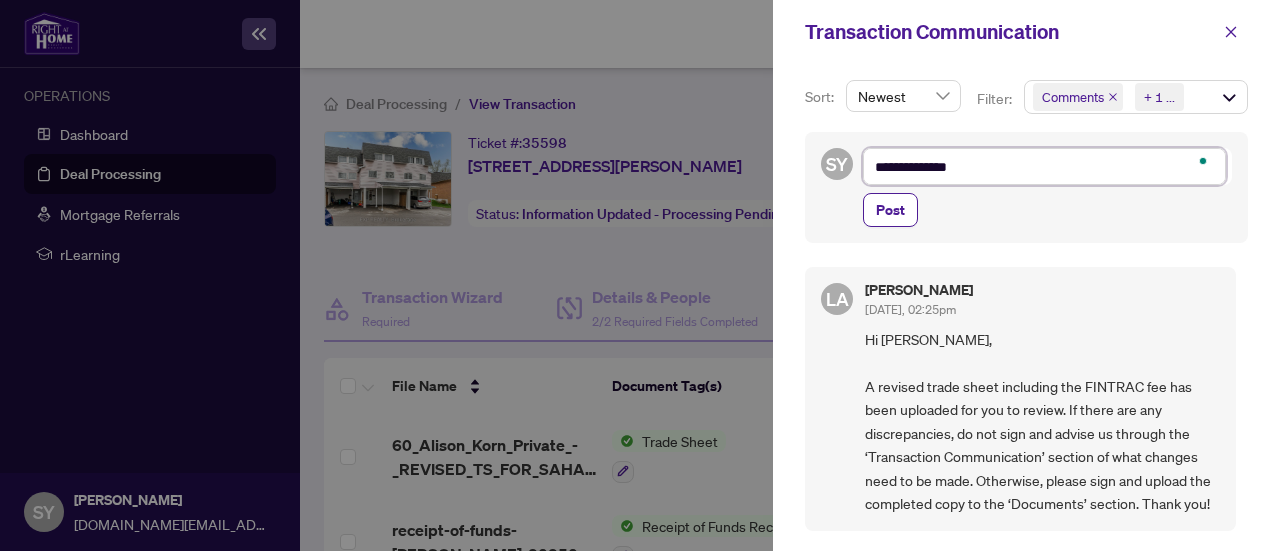 type on "**********" 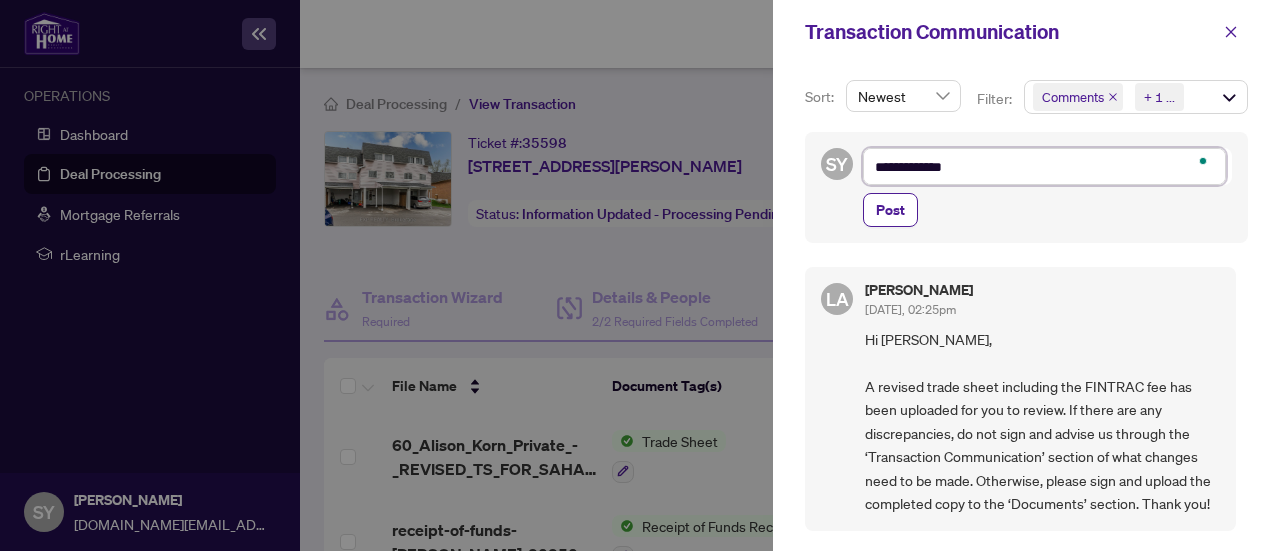 type on "**********" 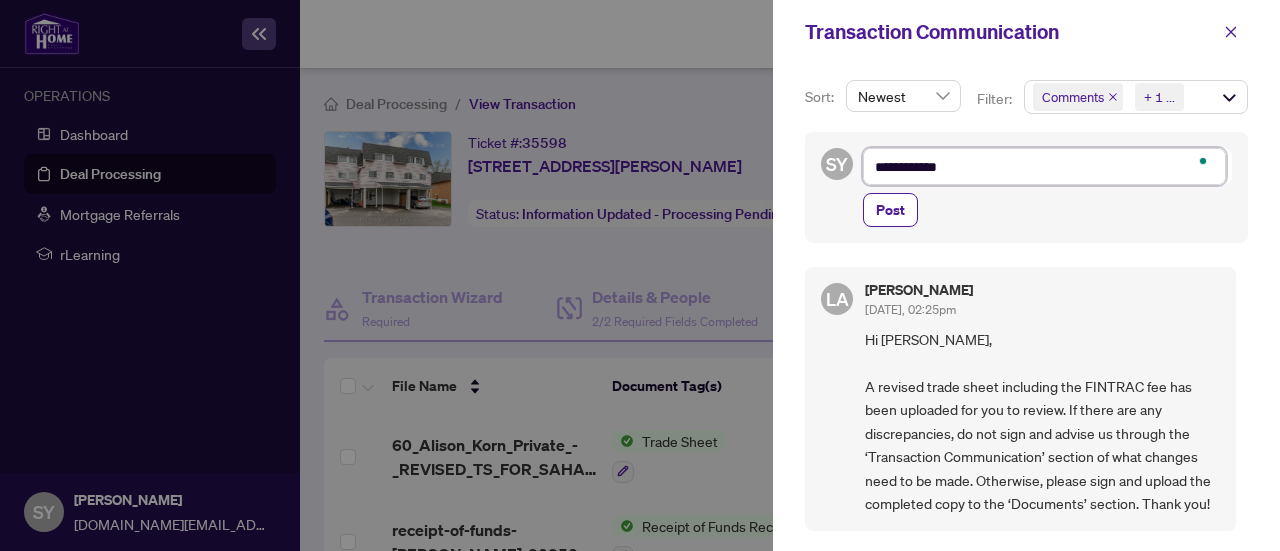 type on "**********" 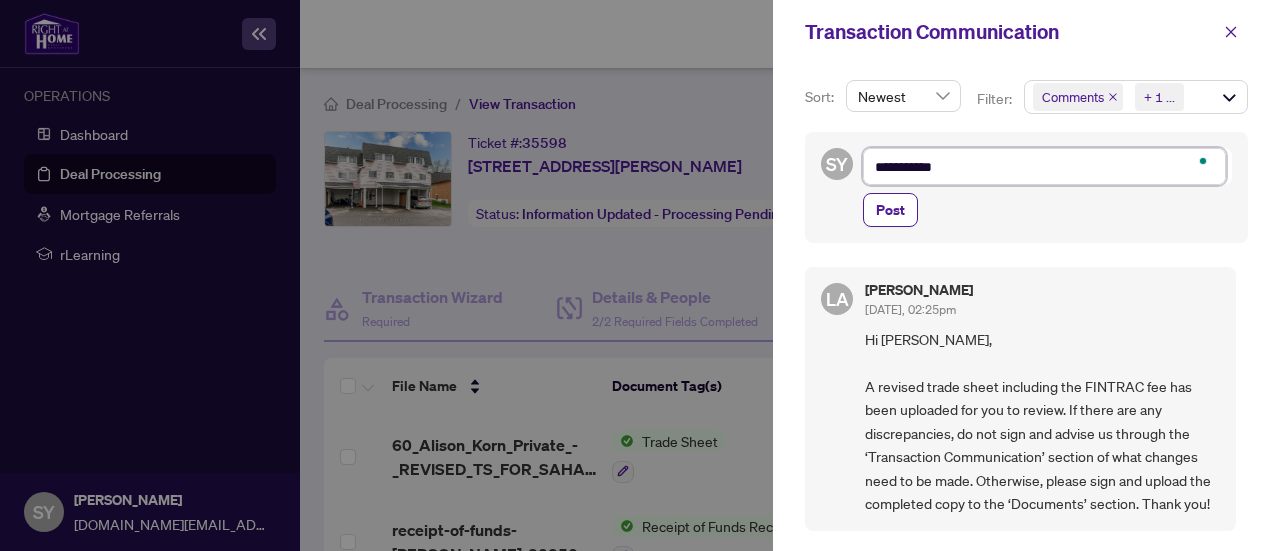 type on "**********" 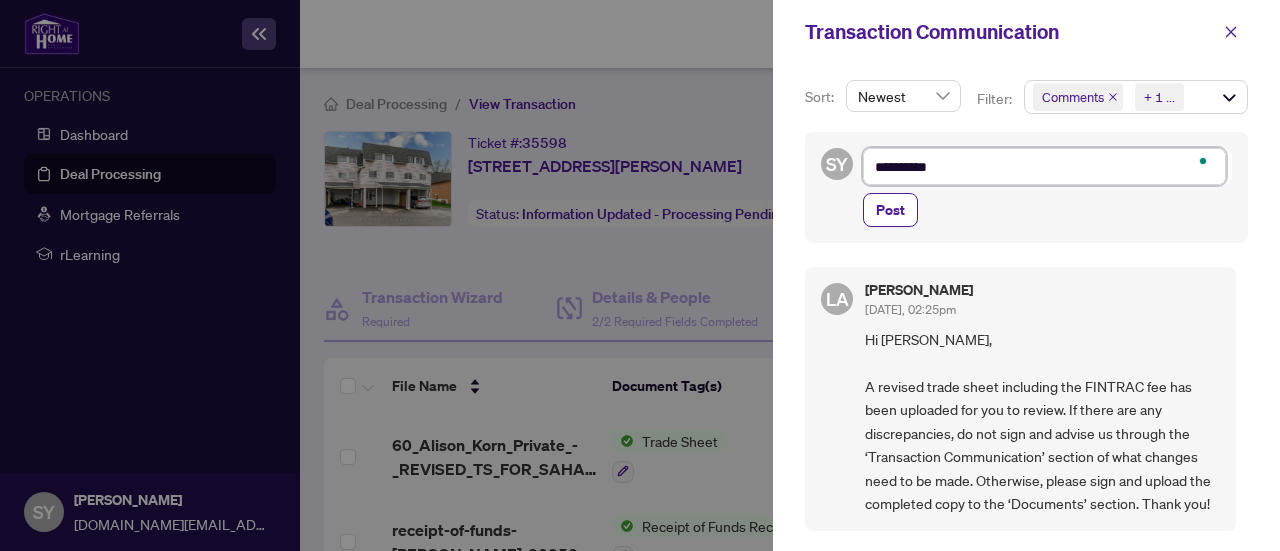 type on "********" 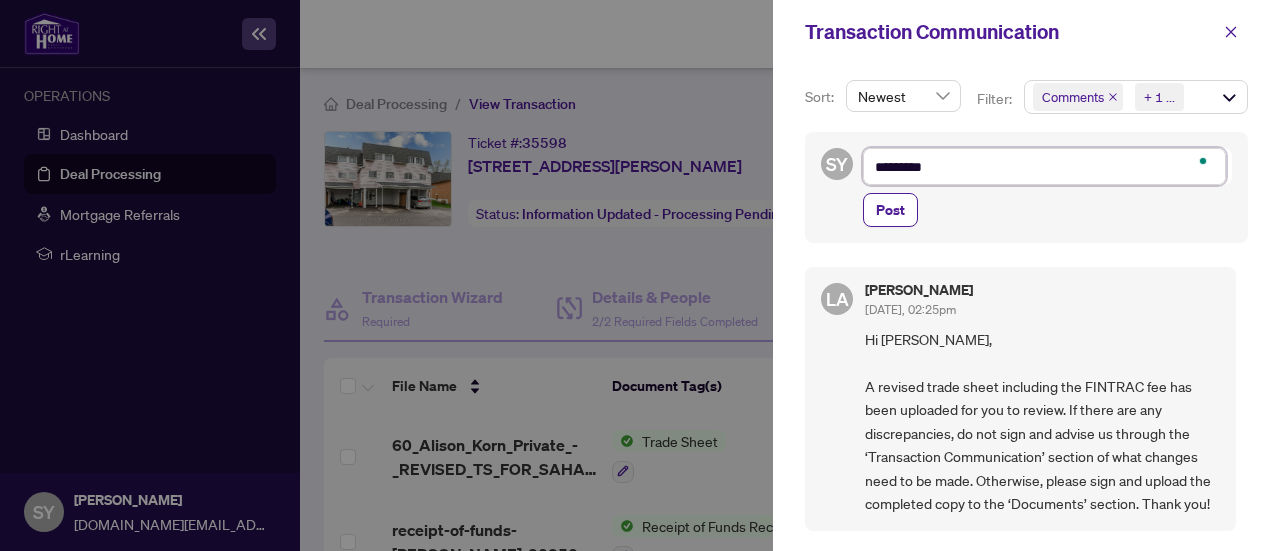 type on "********" 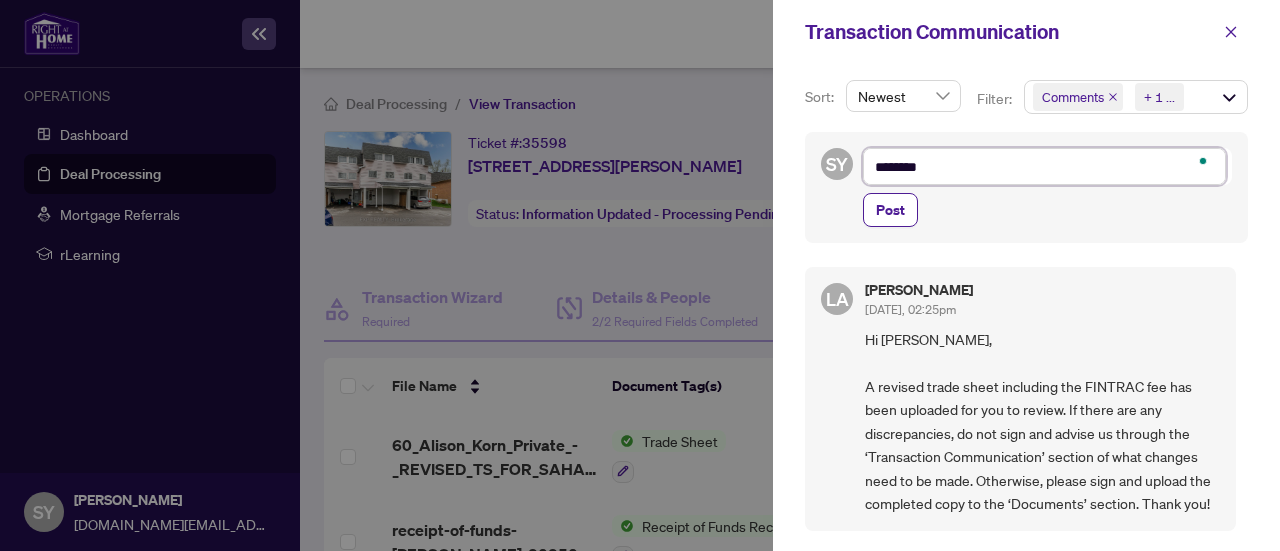 type on "******" 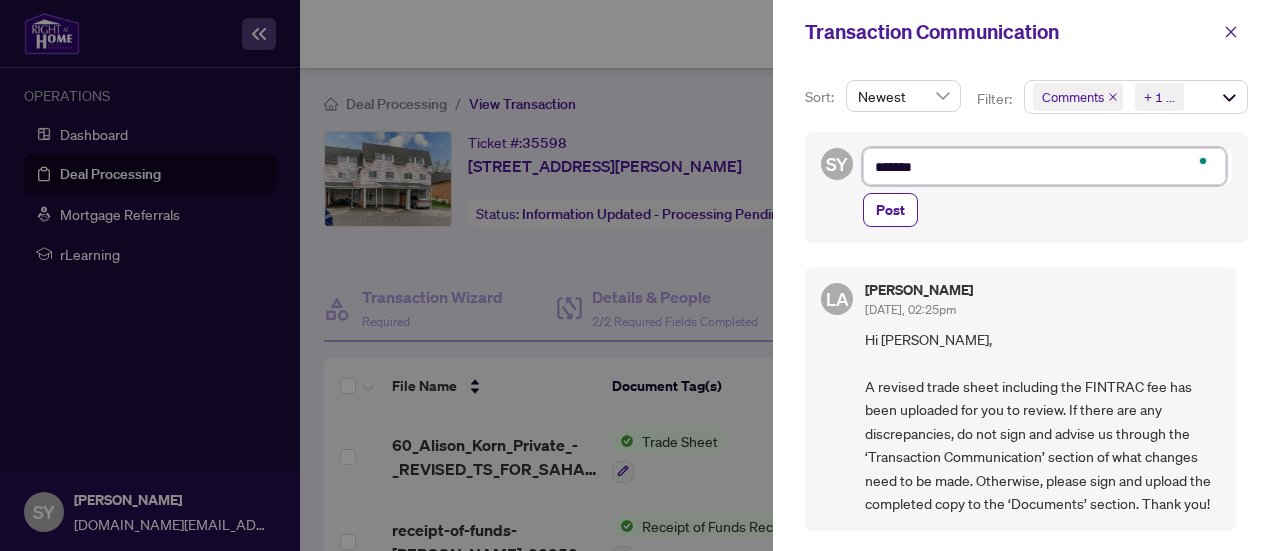 type on "********" 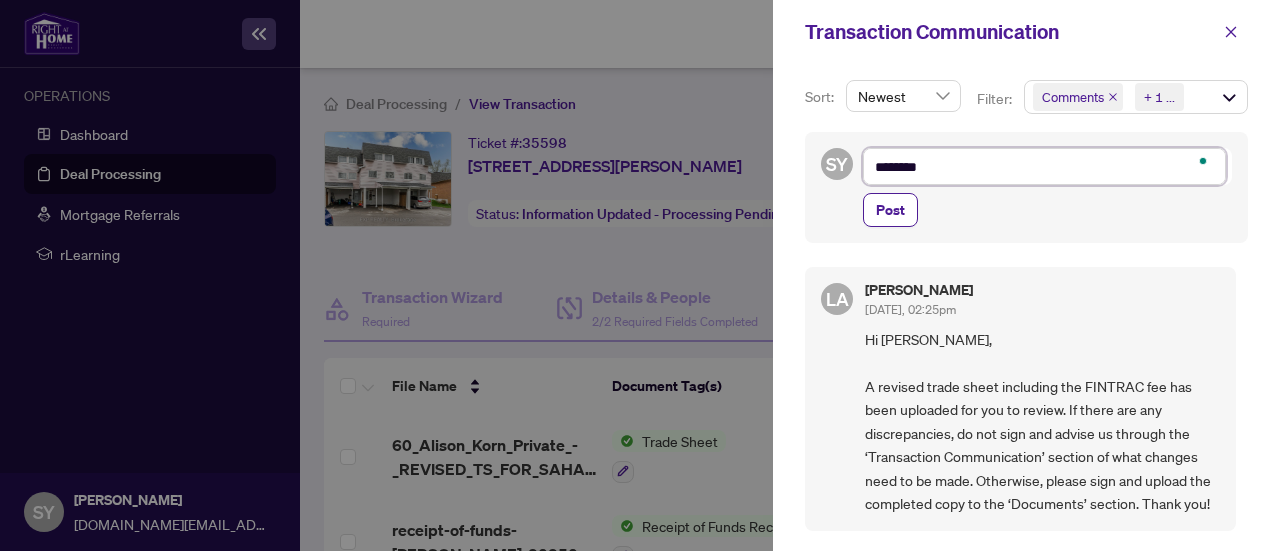 type on "******" 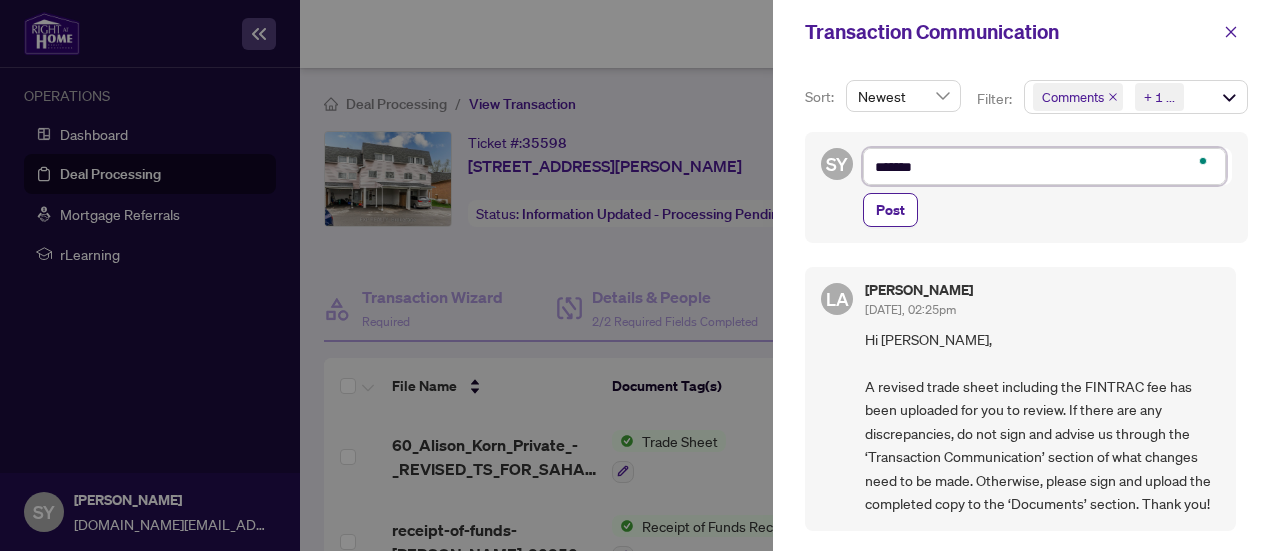 type on "********" 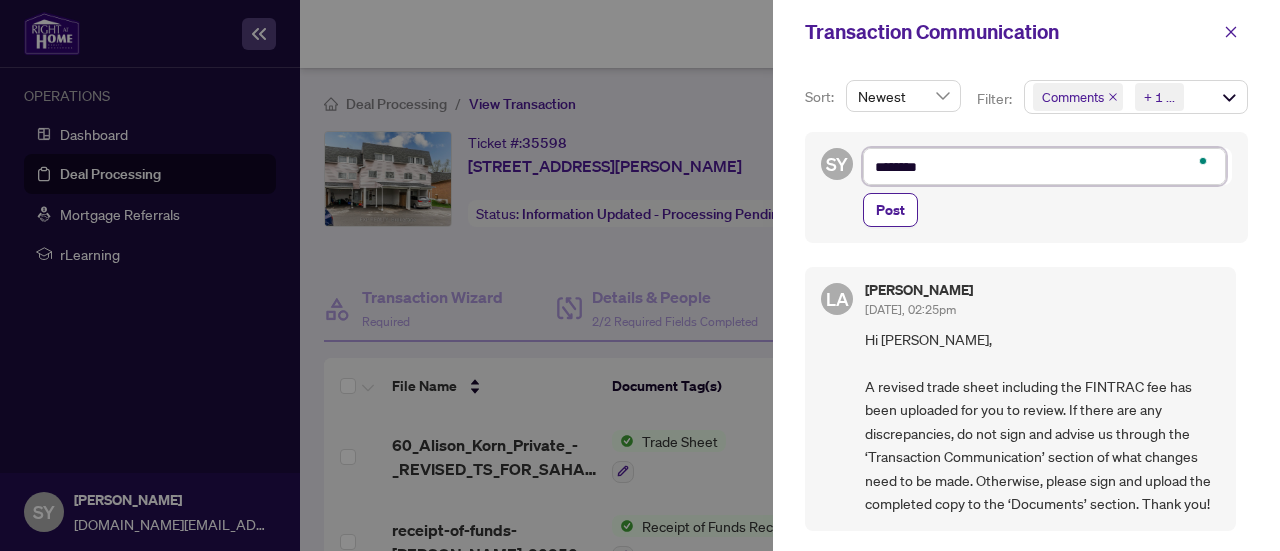 type on "*********" 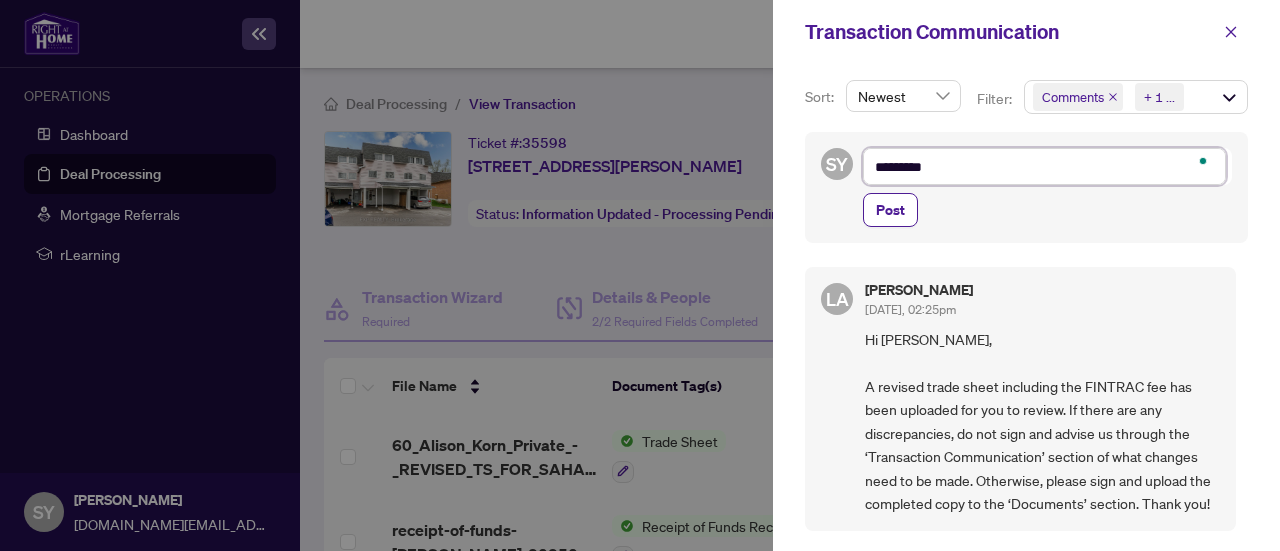 type on "*********" 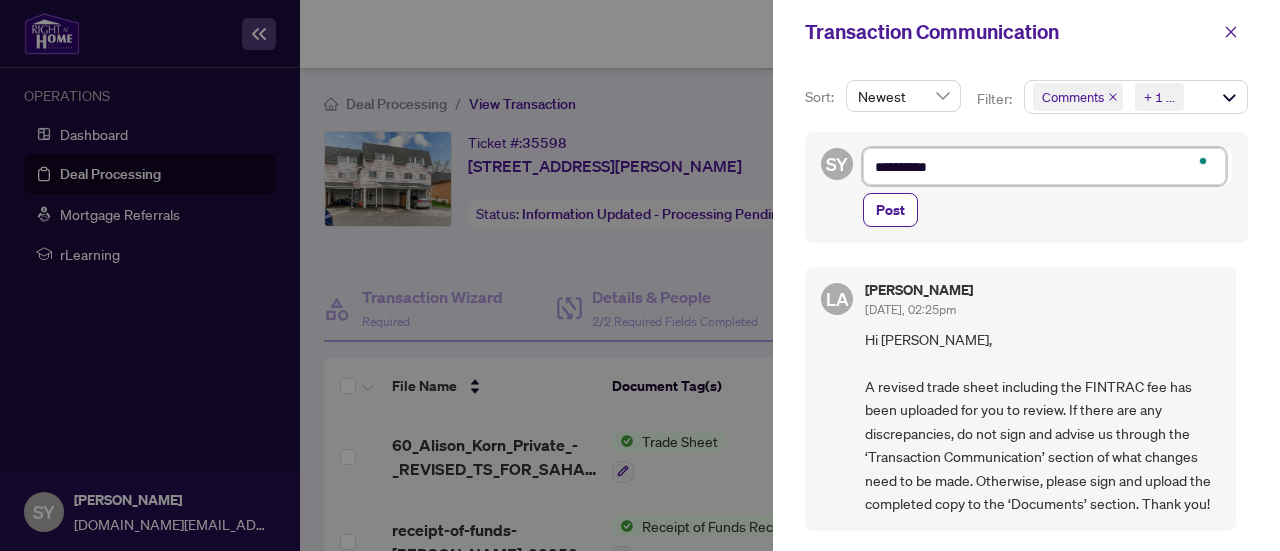 type on "**********" 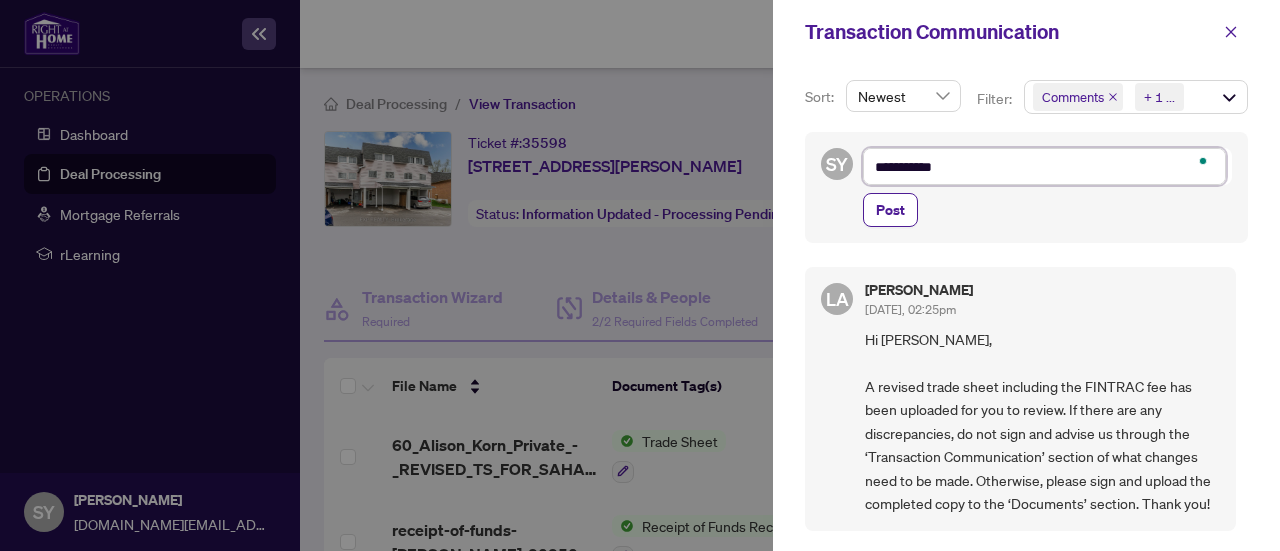 type on "**********" 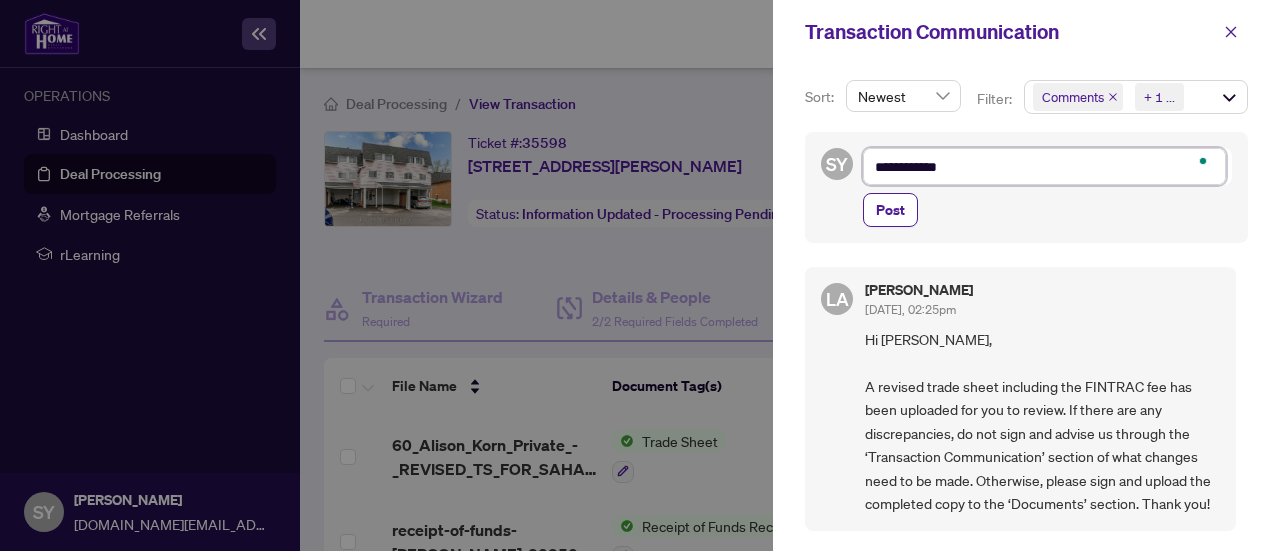 type on "**********" 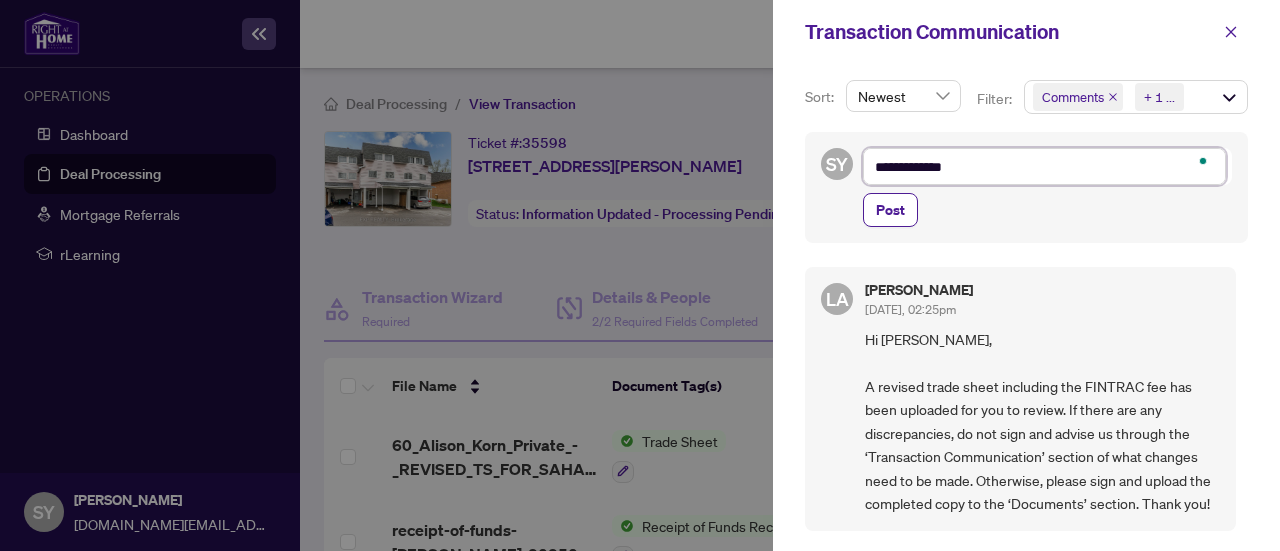 type on "**********" 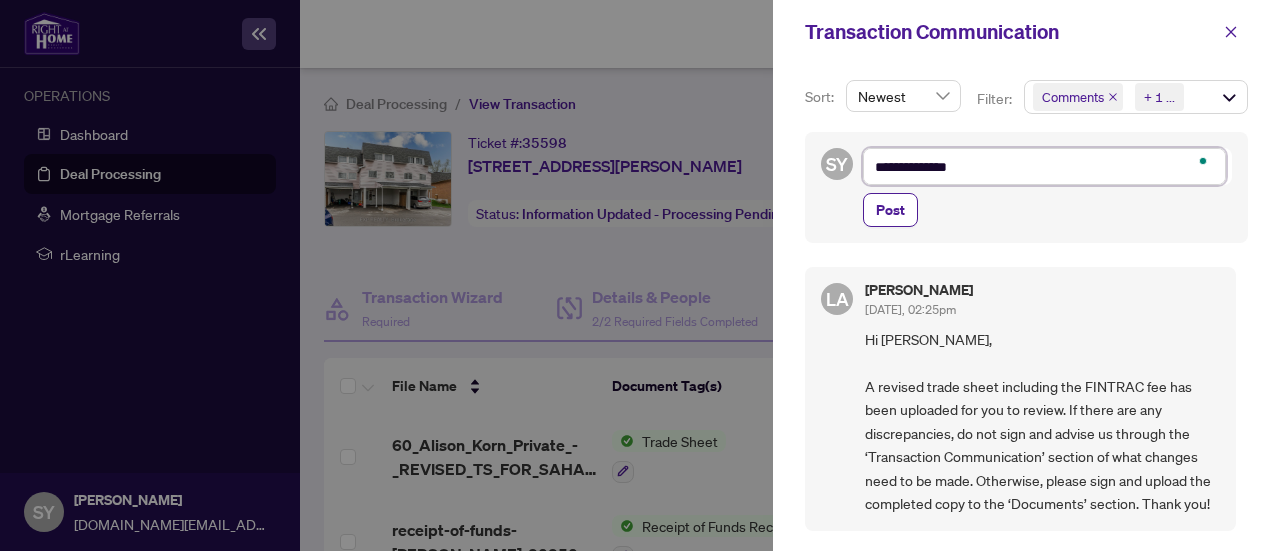 type on "**********" 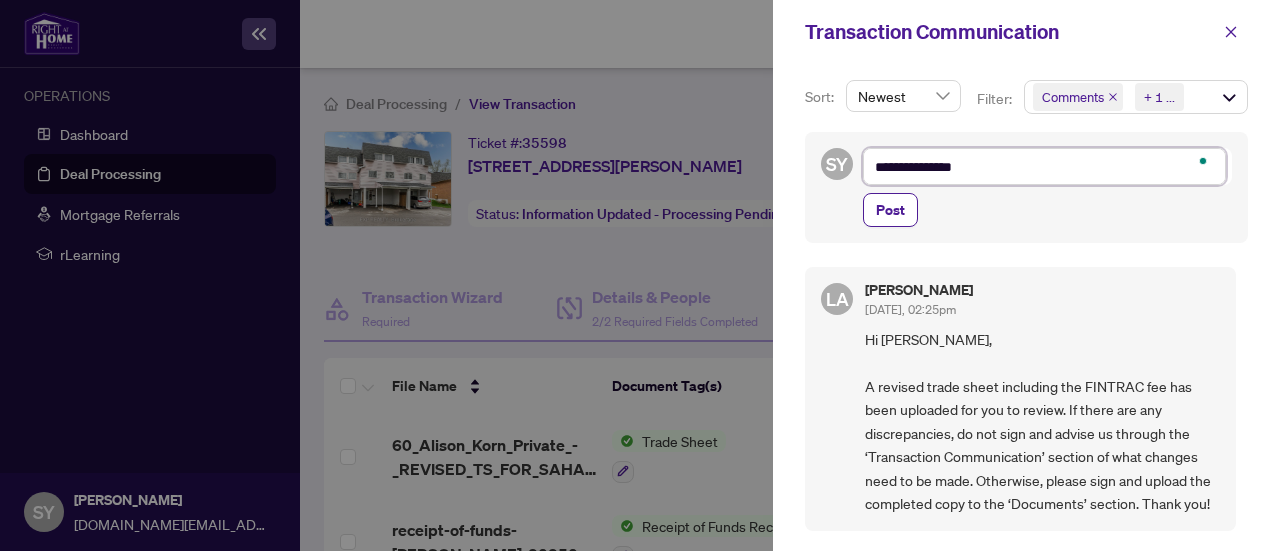 type on "**********" 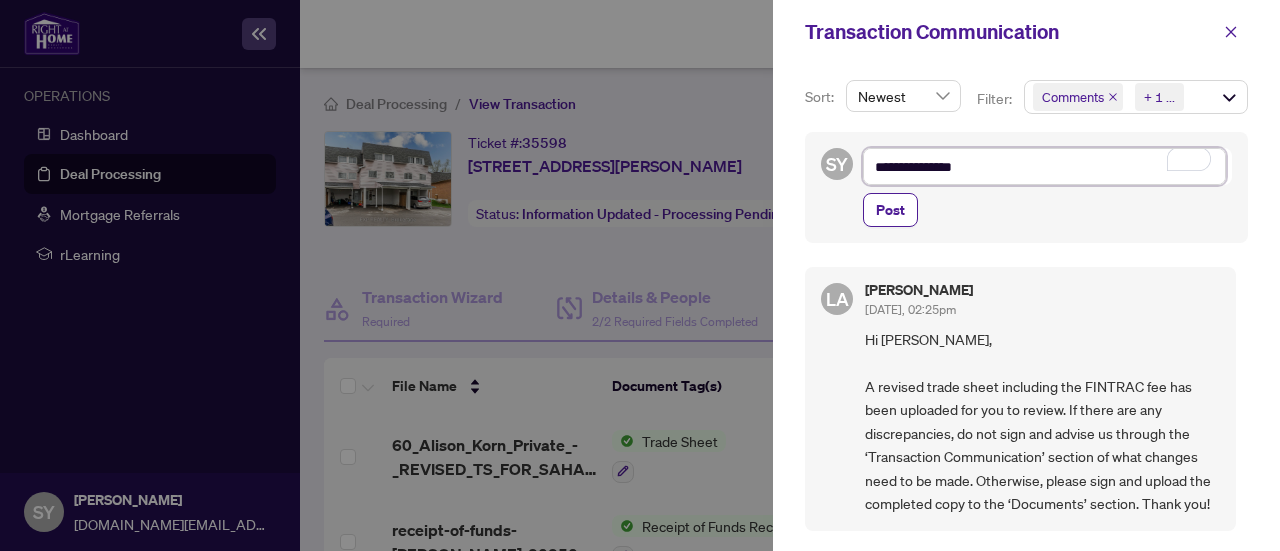type on "**********" 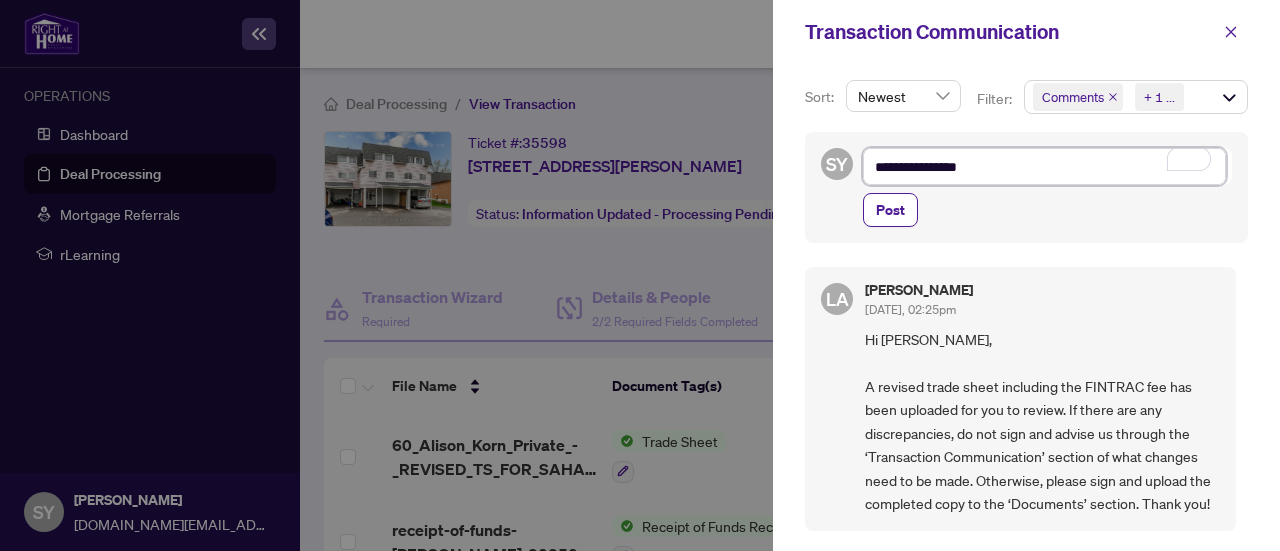 type on "**********" 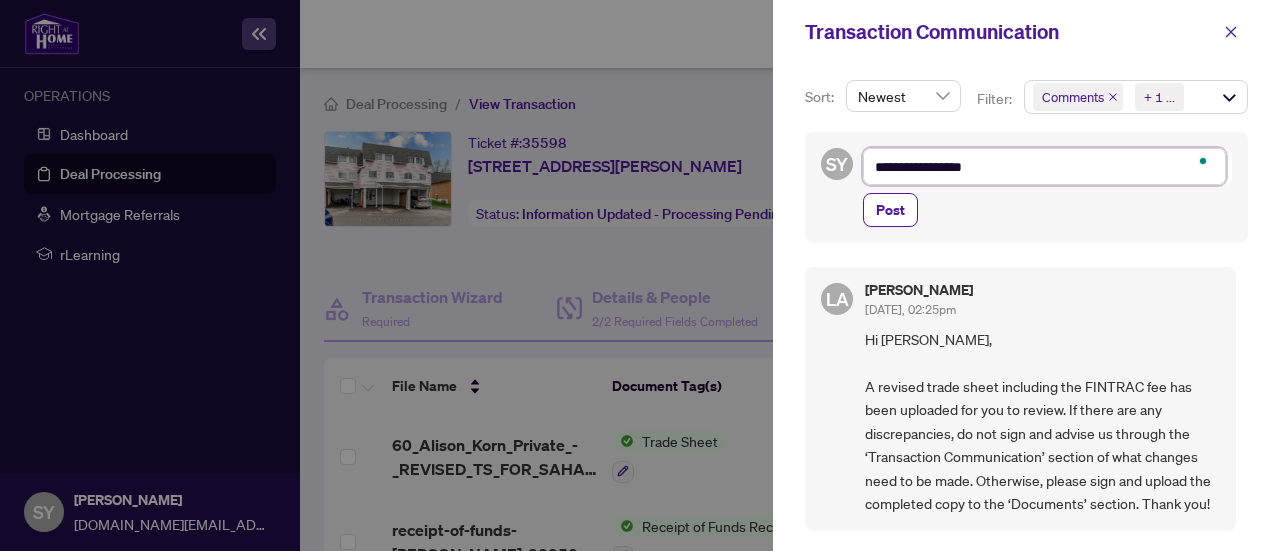 type on "**********" 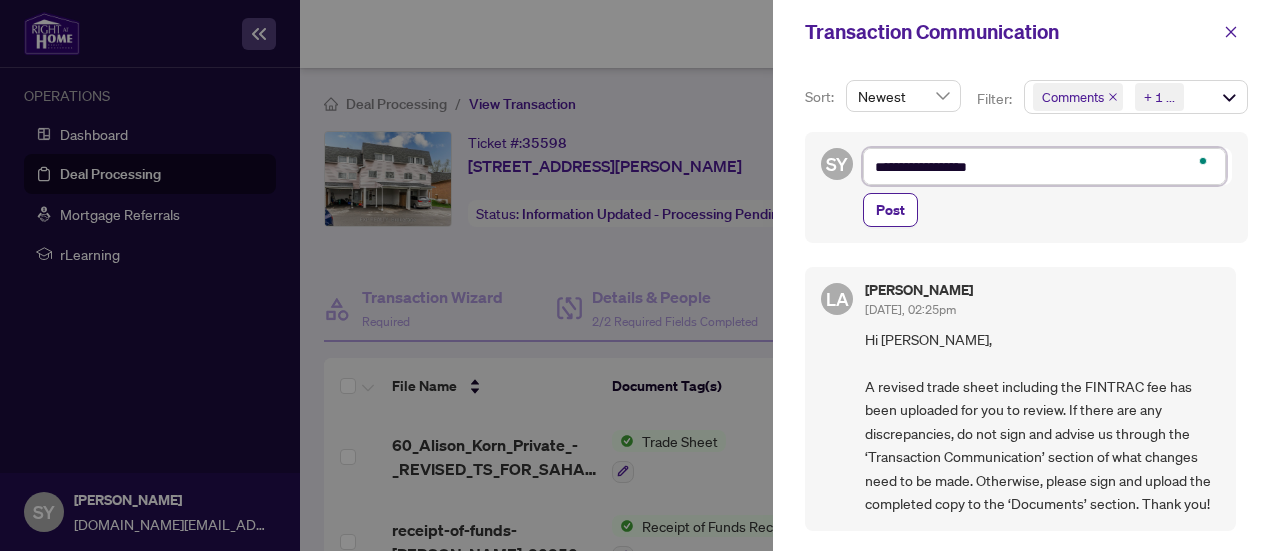 type on "**********" 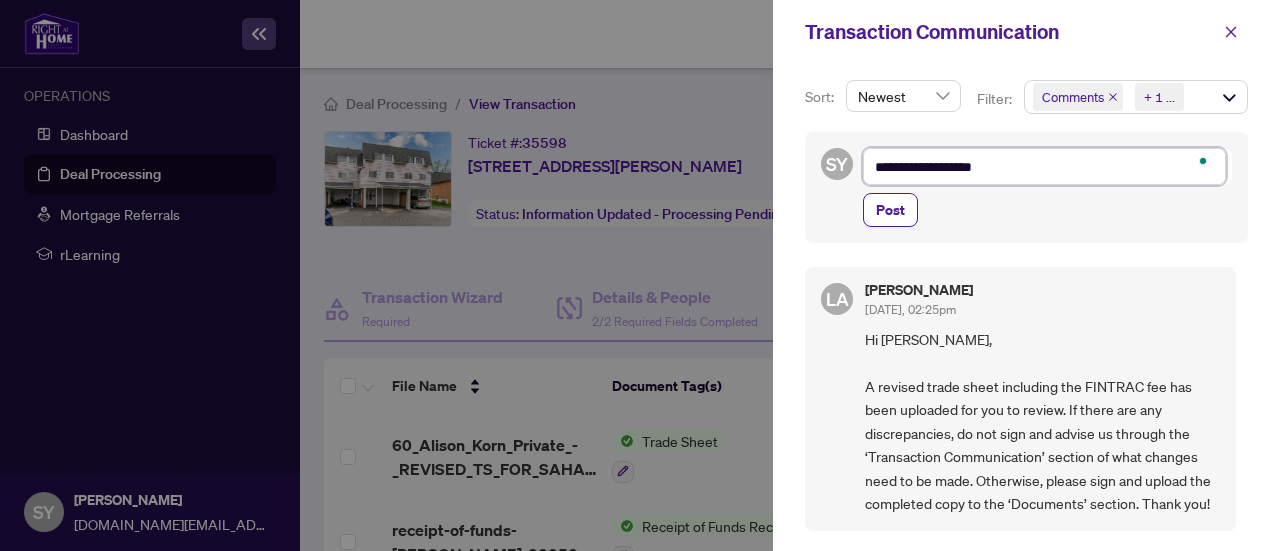 type on "**********" 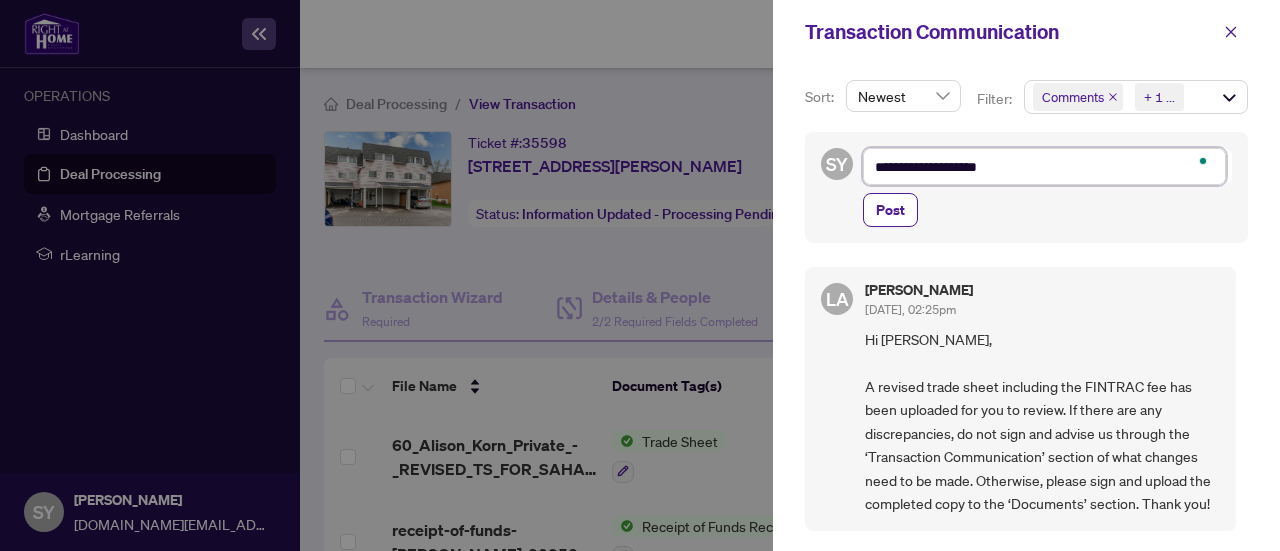 type on "**********" 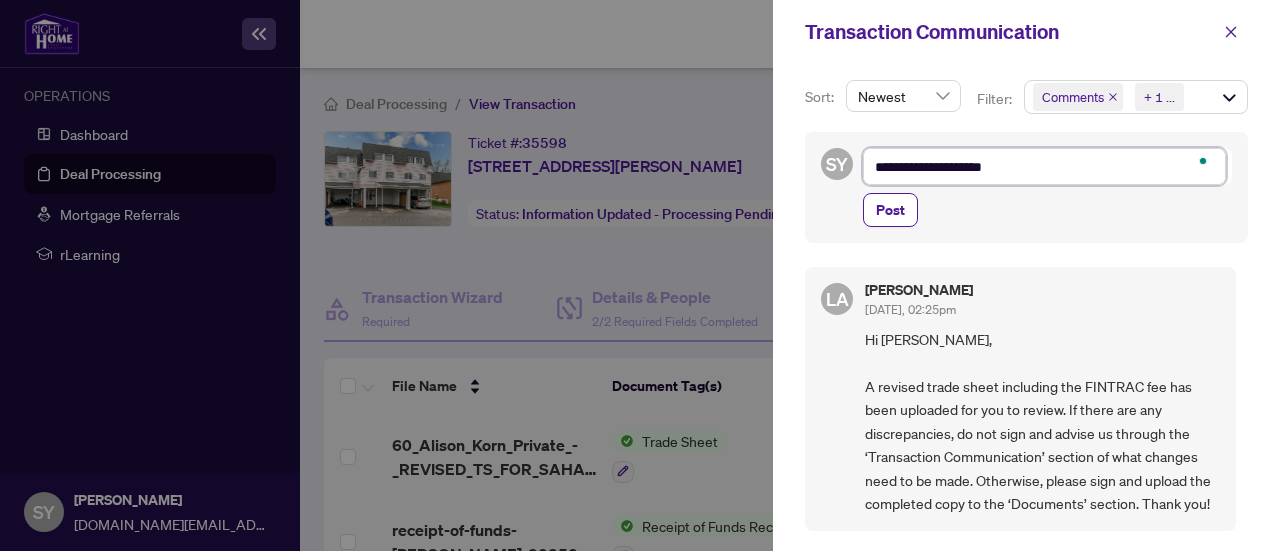 type on "**********" 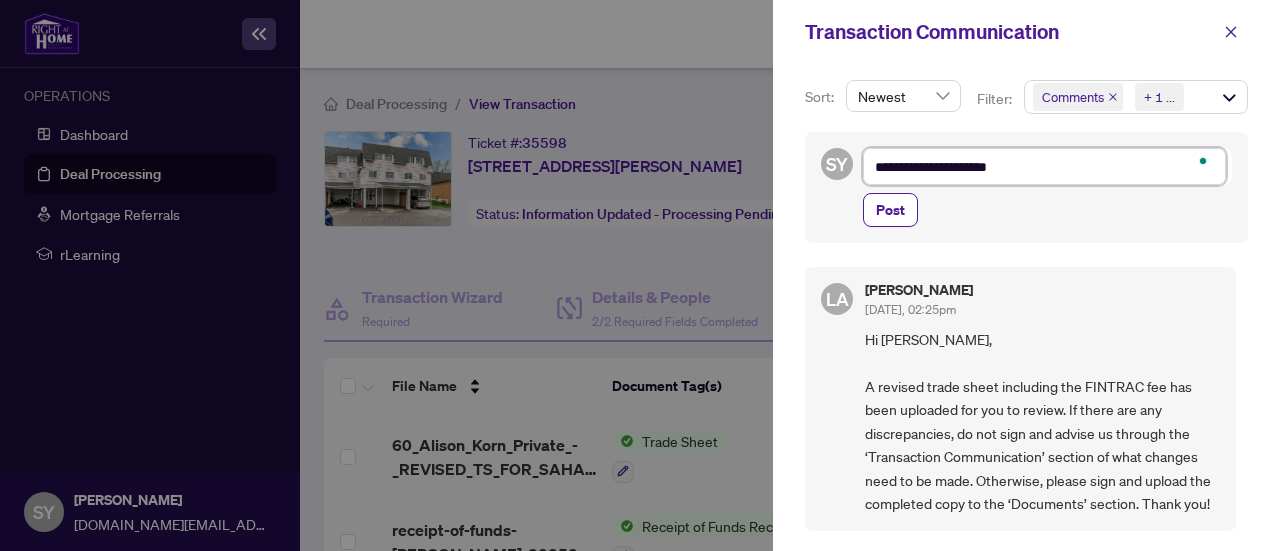 type on "**********" 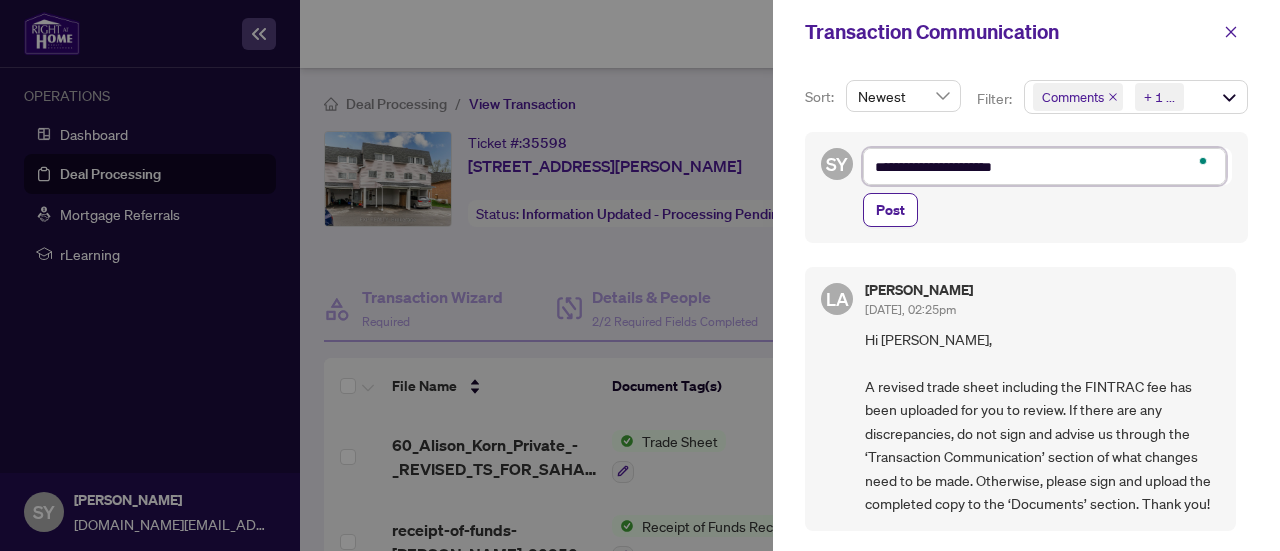 type on "**********" 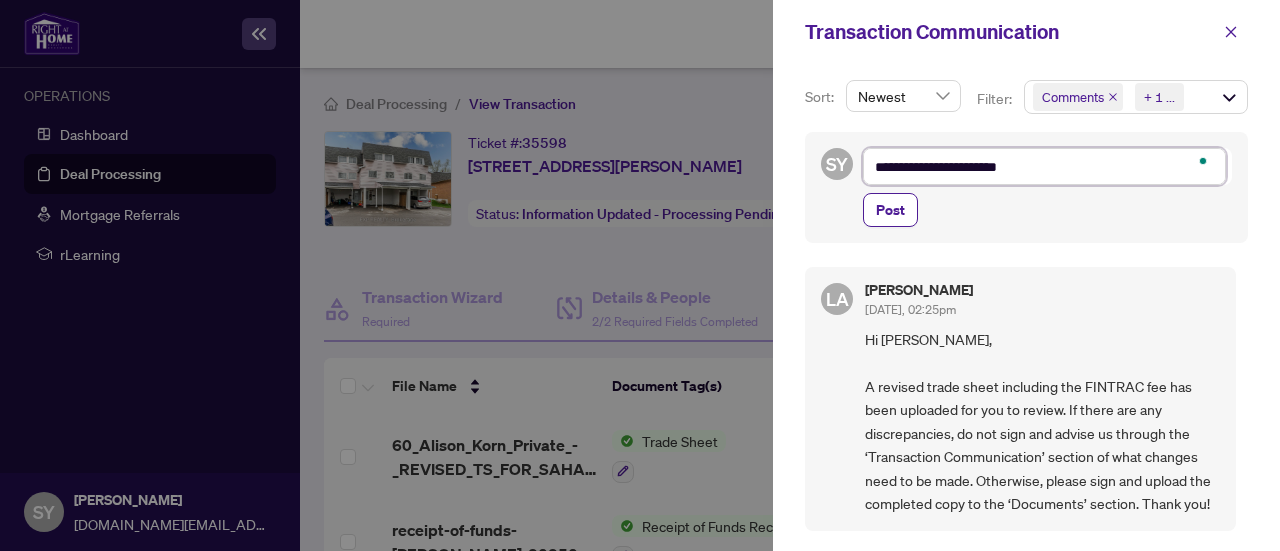 type on "**********" 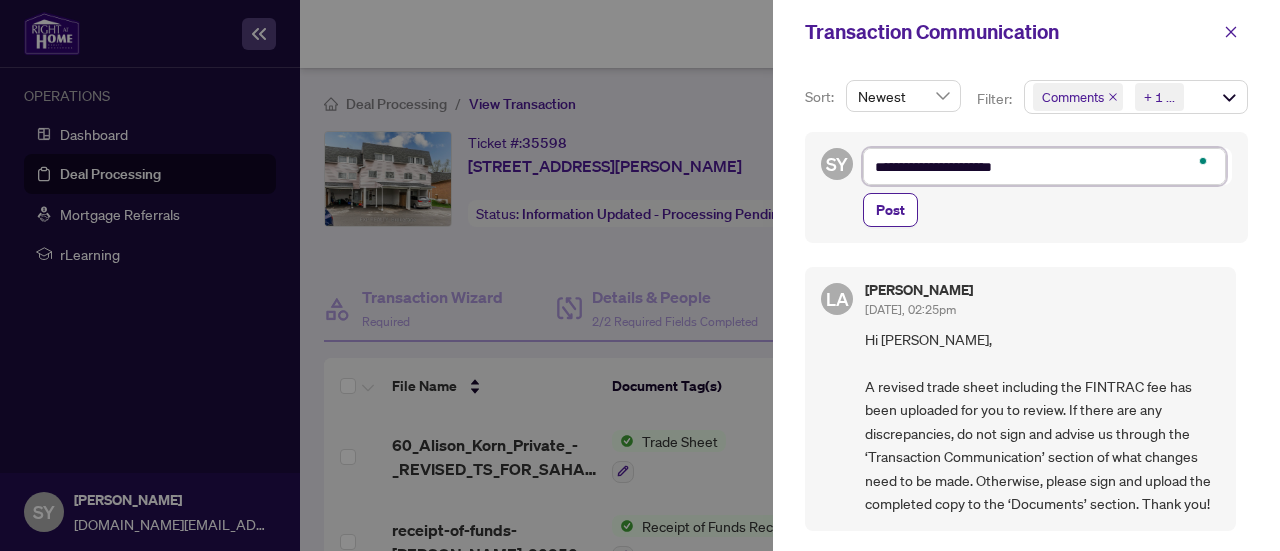 type on "**********" 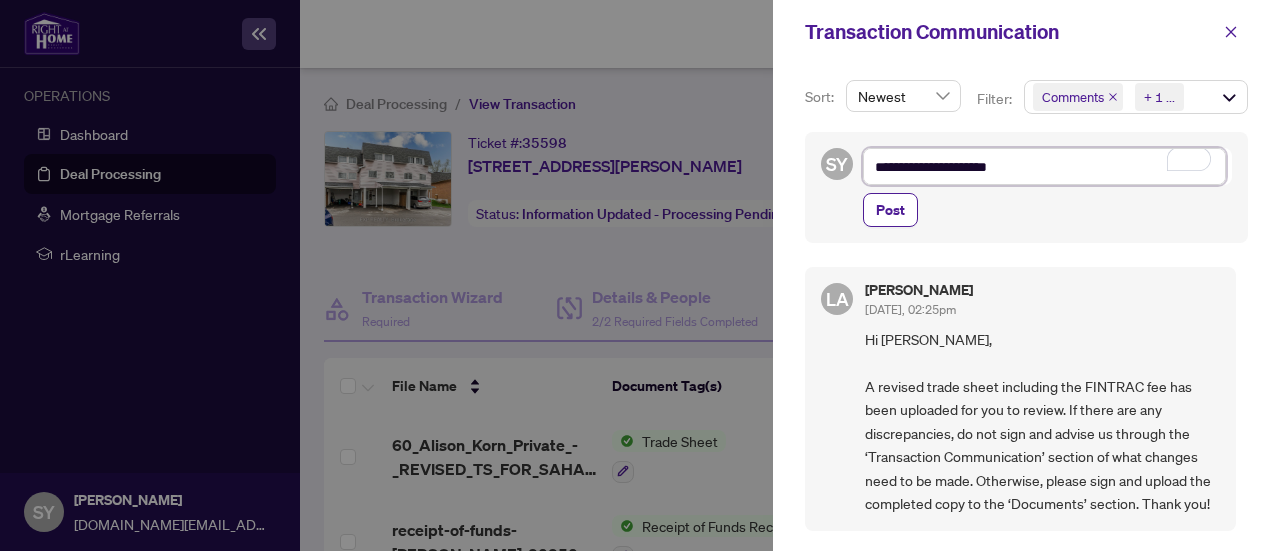 type on "**********" 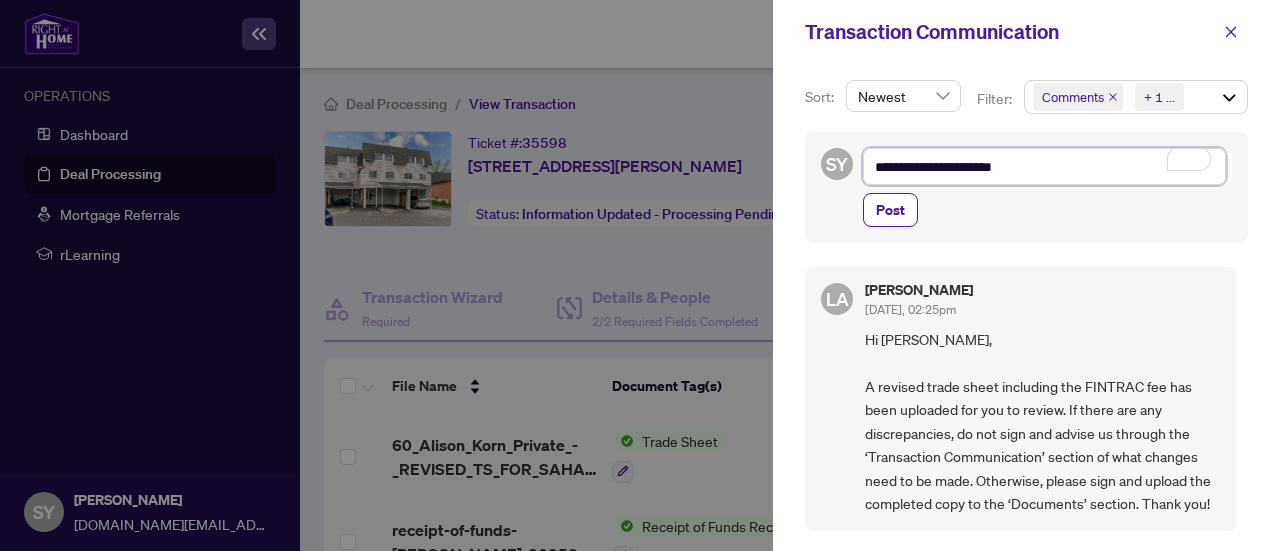 type on "**********" 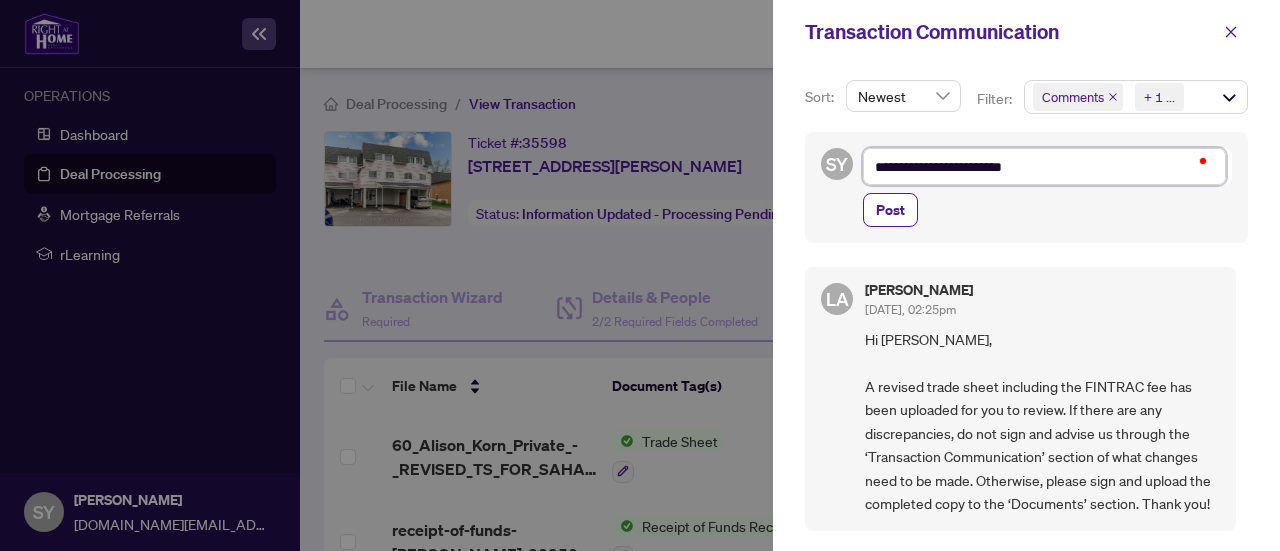 type on "**********" 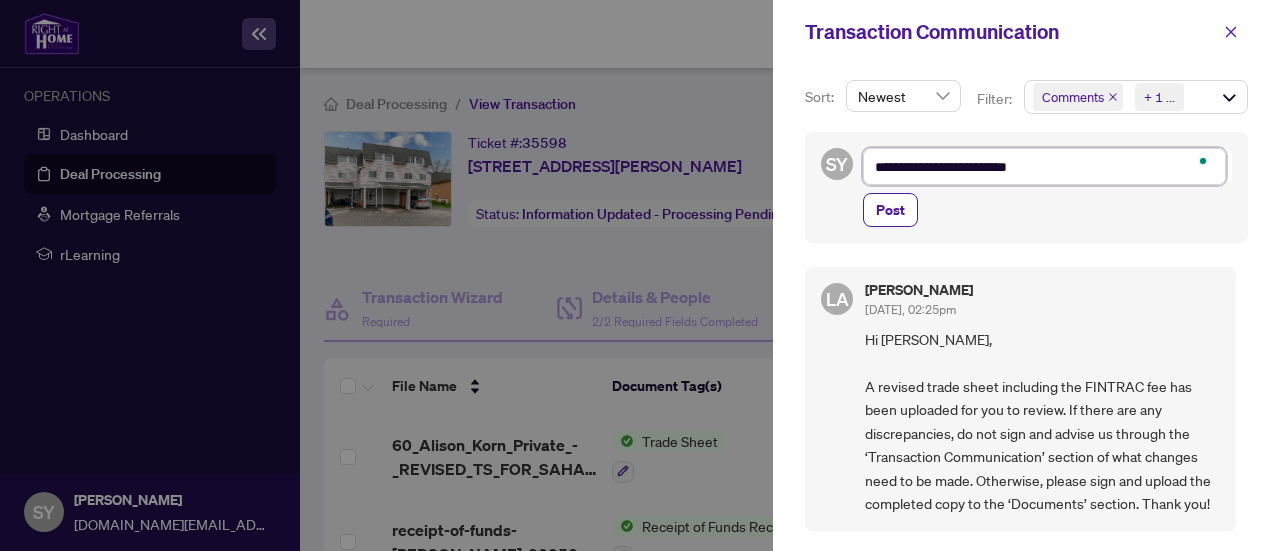 type on "**********" 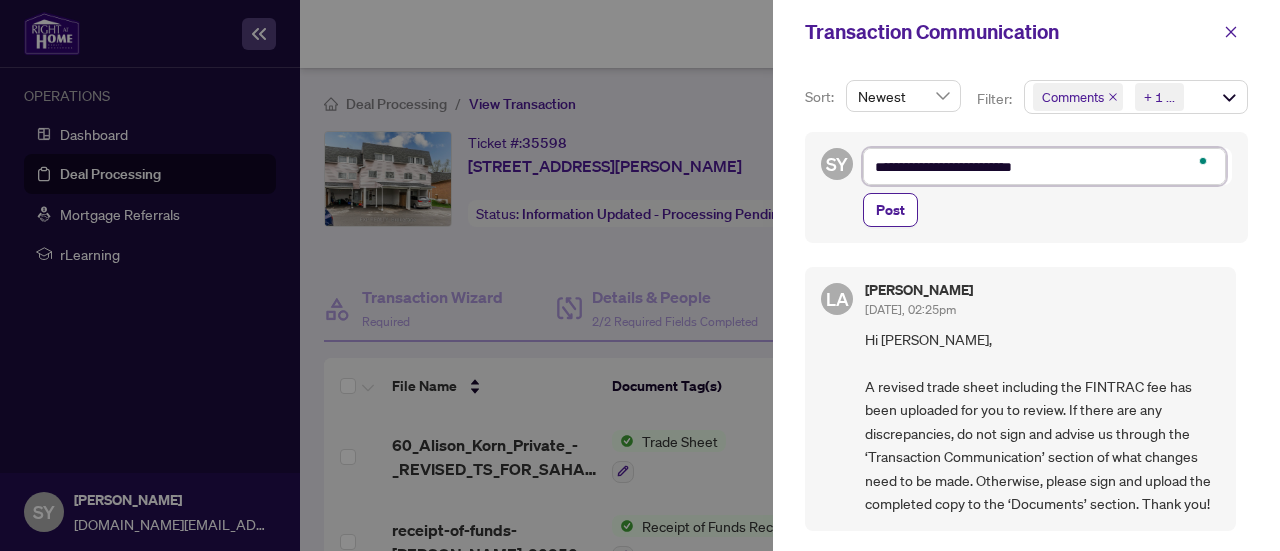 type on "**********" 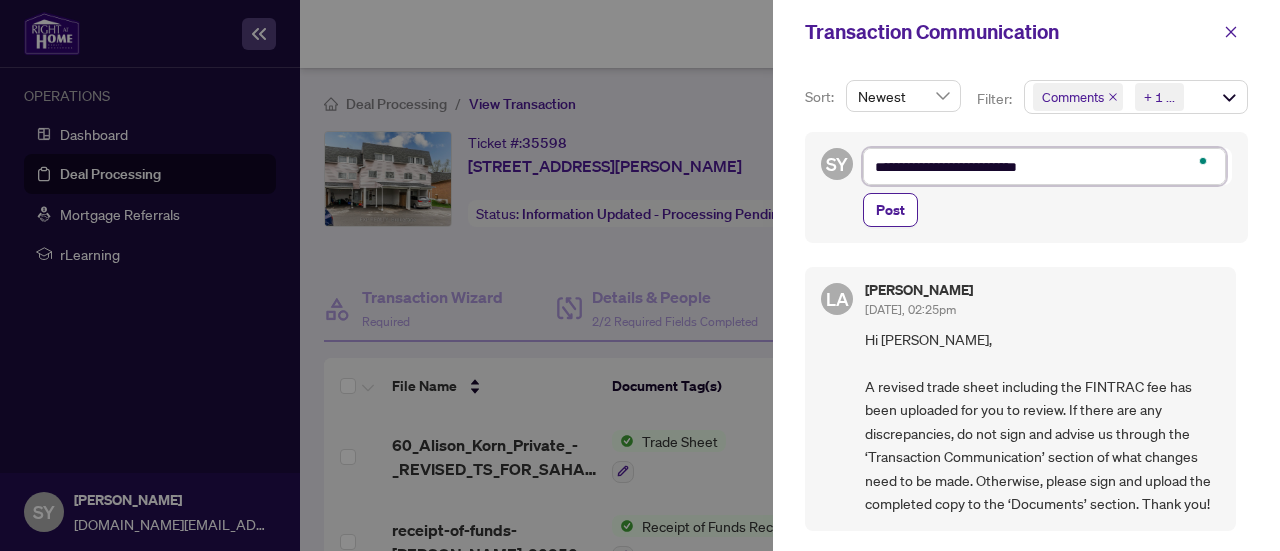 type on "**********" 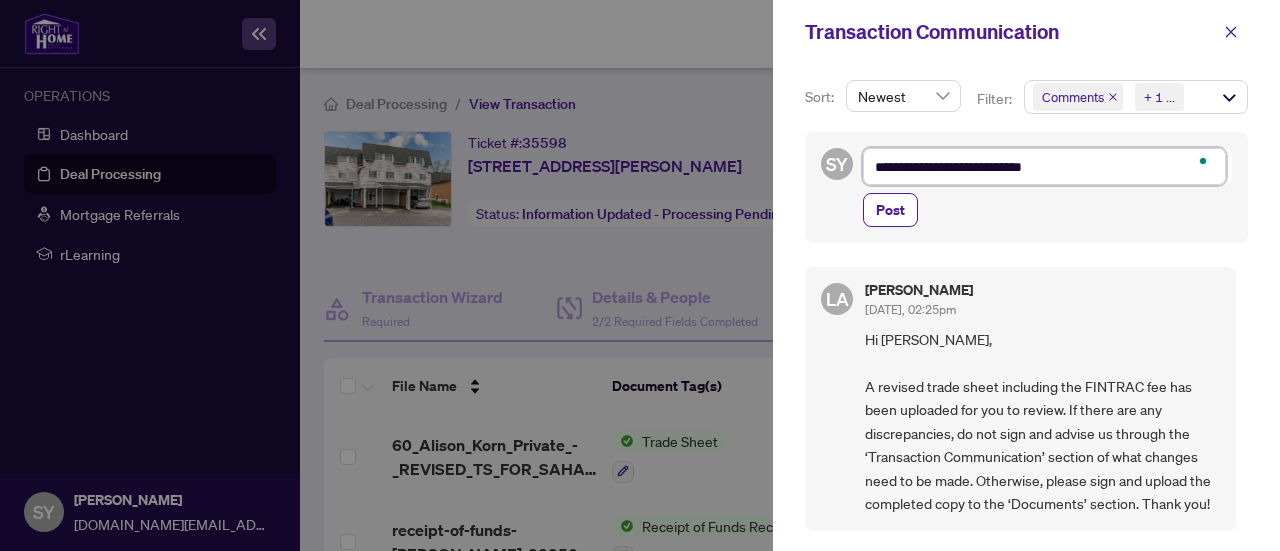 type on "**********" 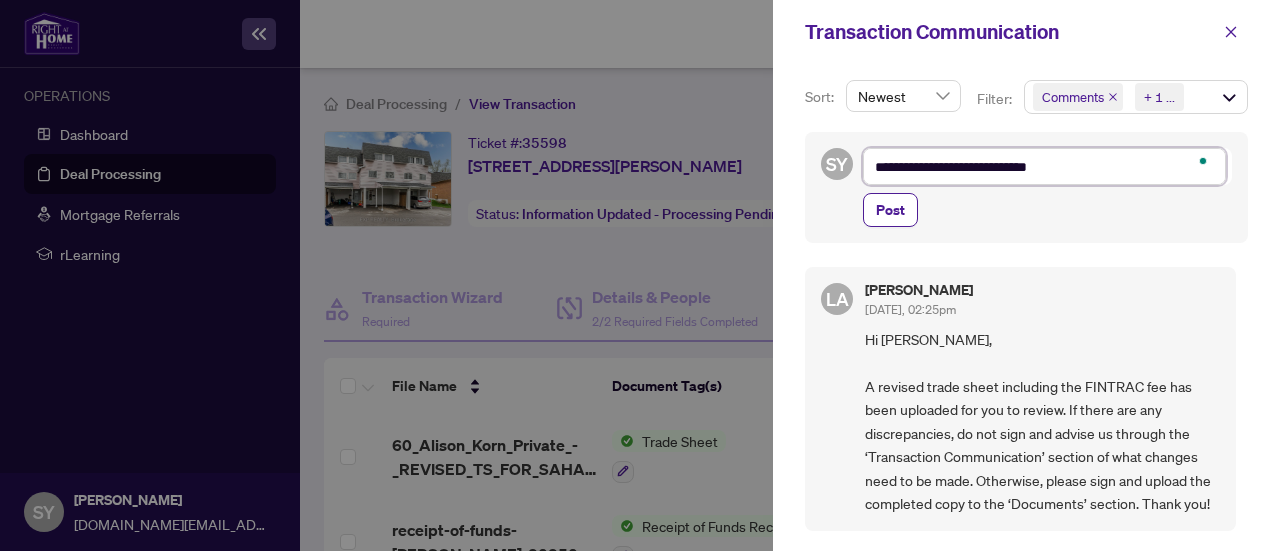 type on "**********" 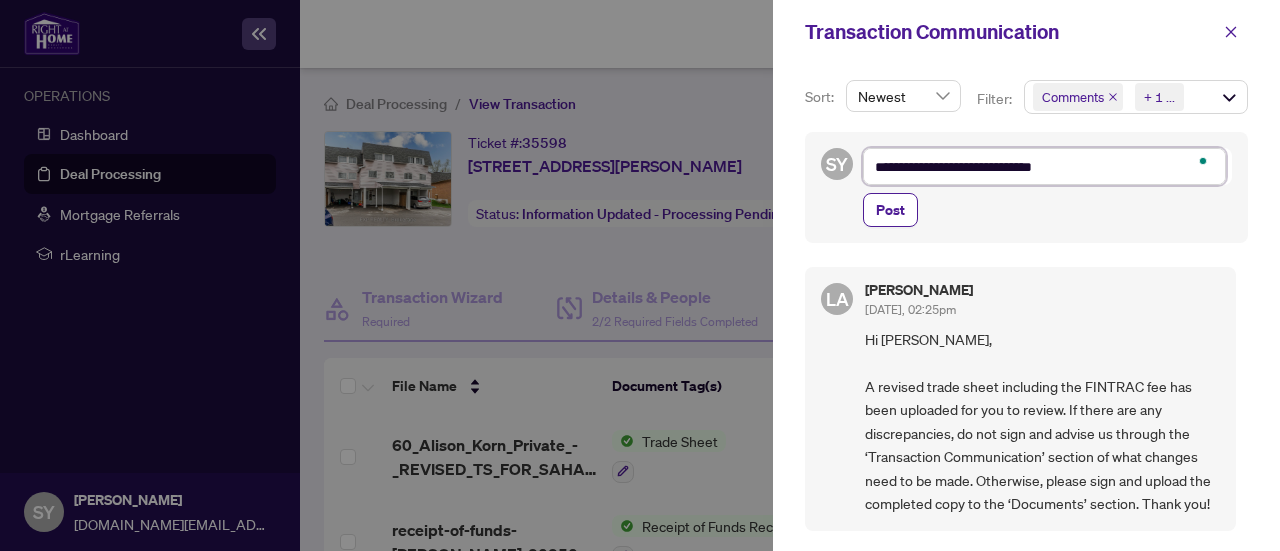 type on "**********" 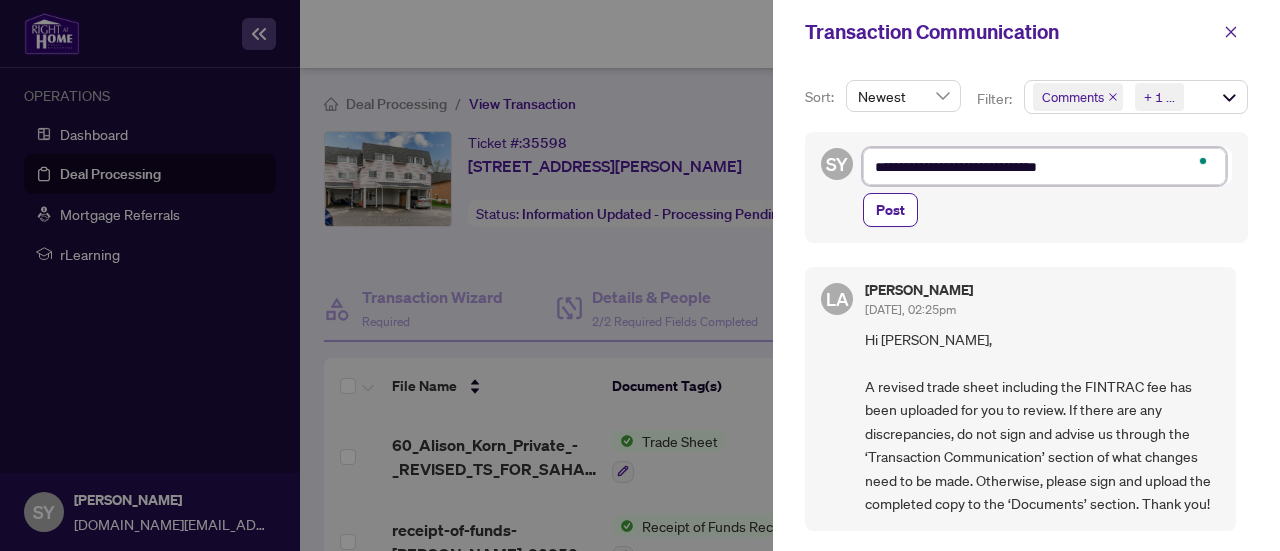 type on "**********" 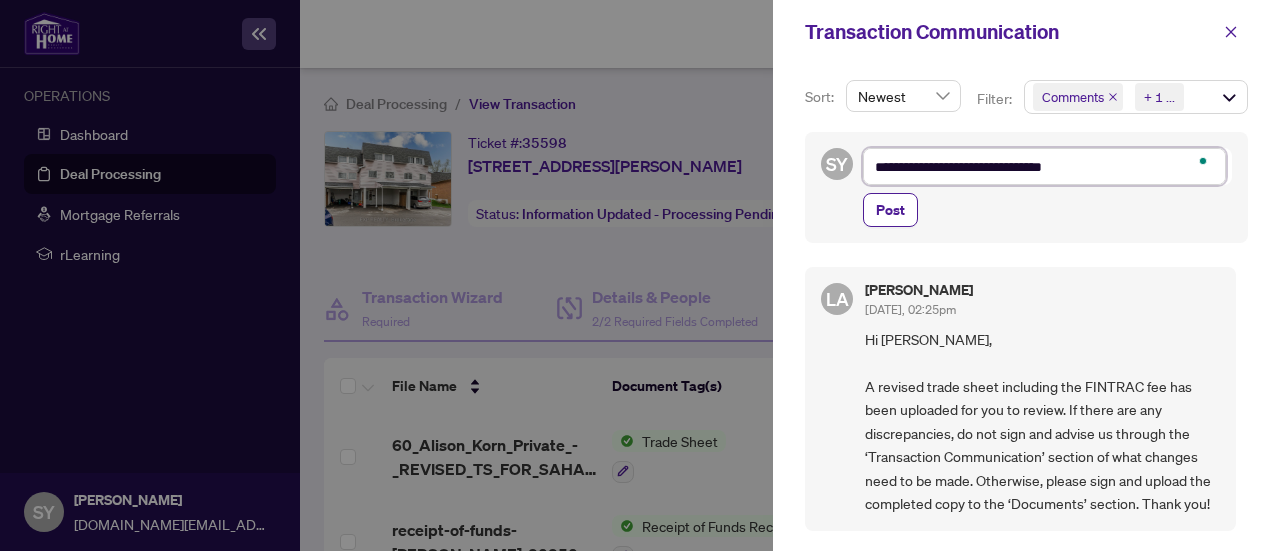 type on "**********" 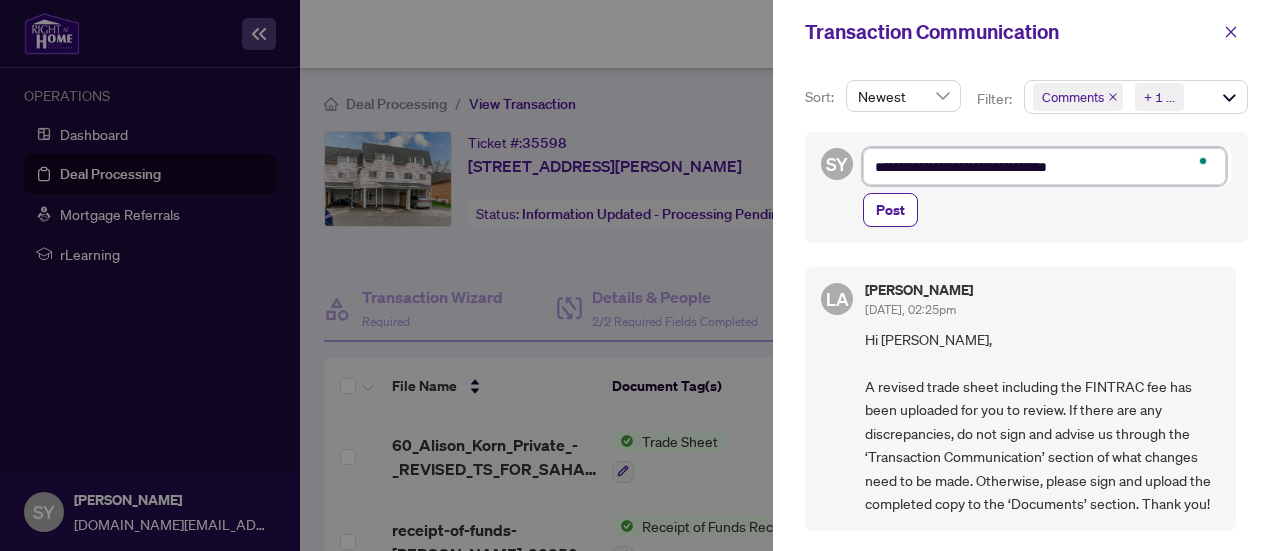 type on "**********" 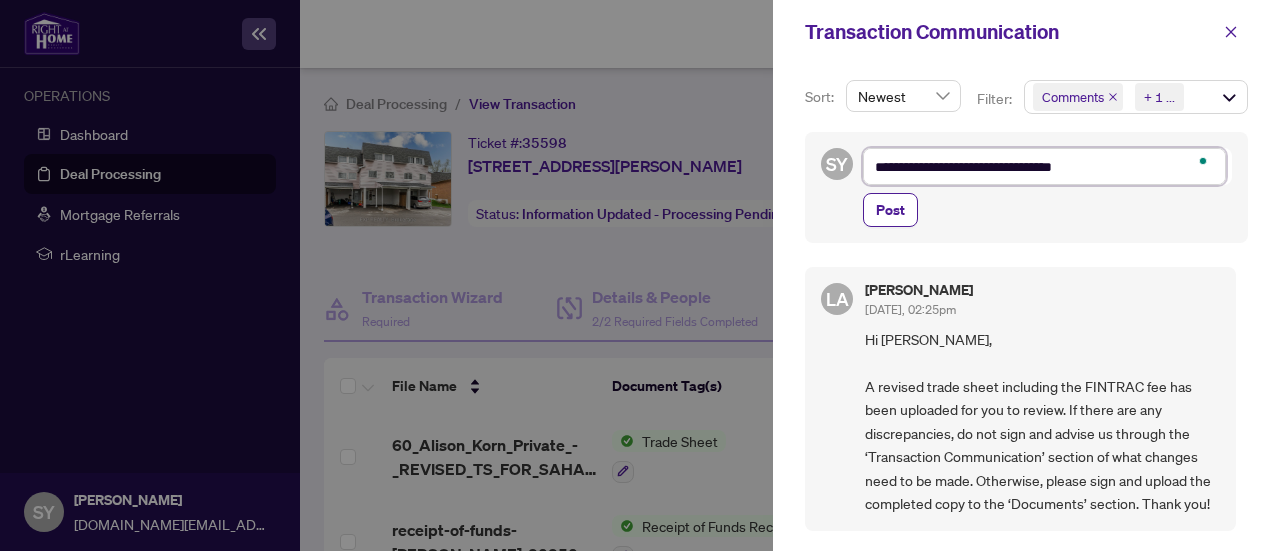 type on "**********" 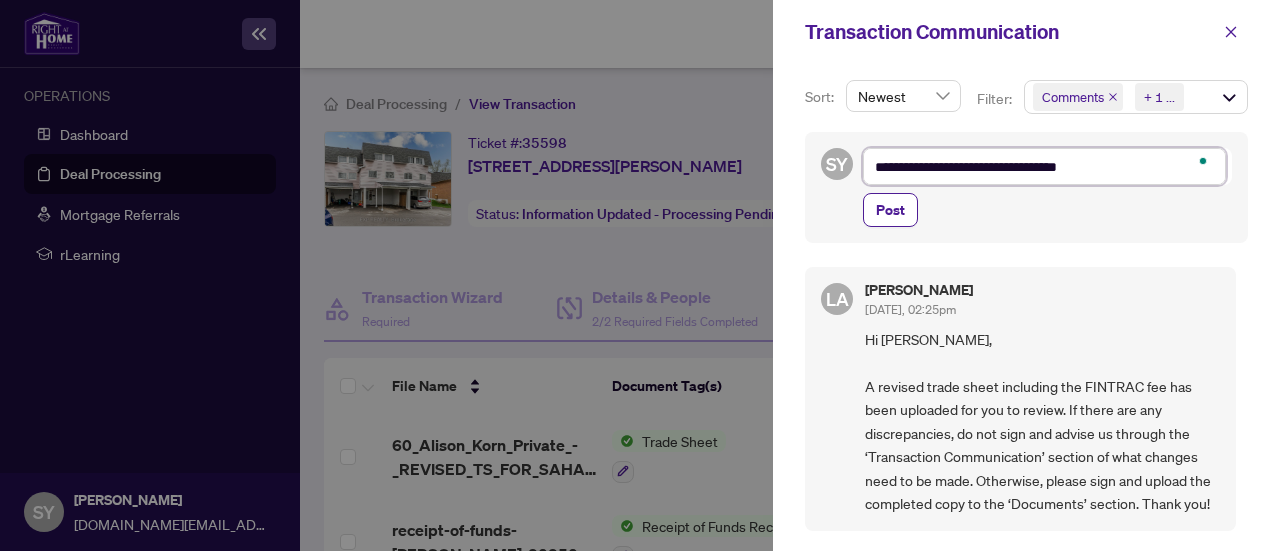 type on "**********" 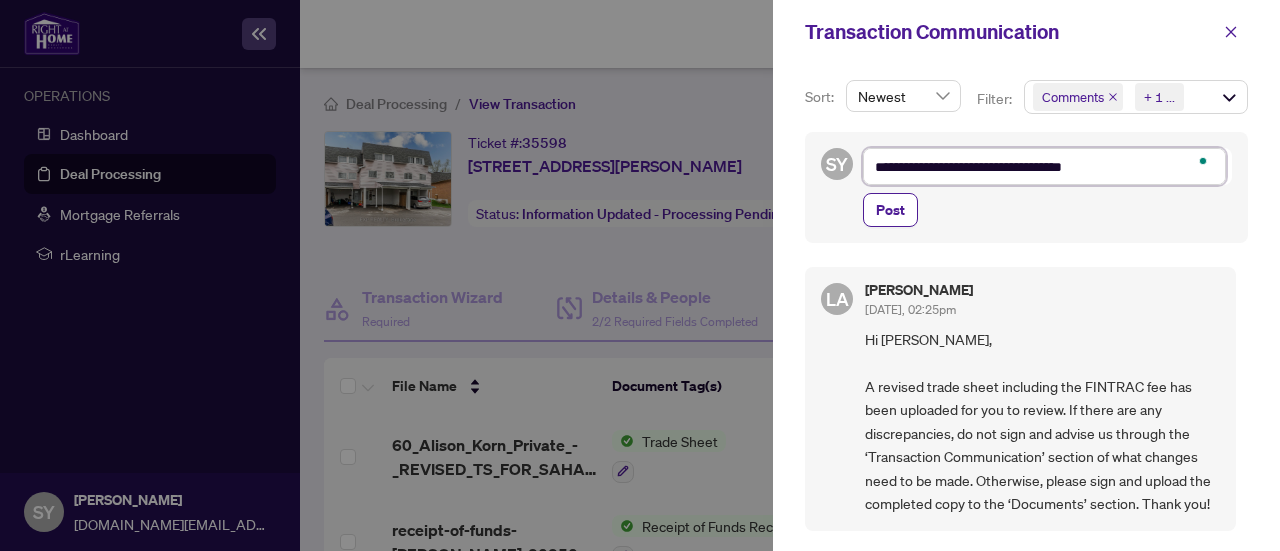 type on "**********" 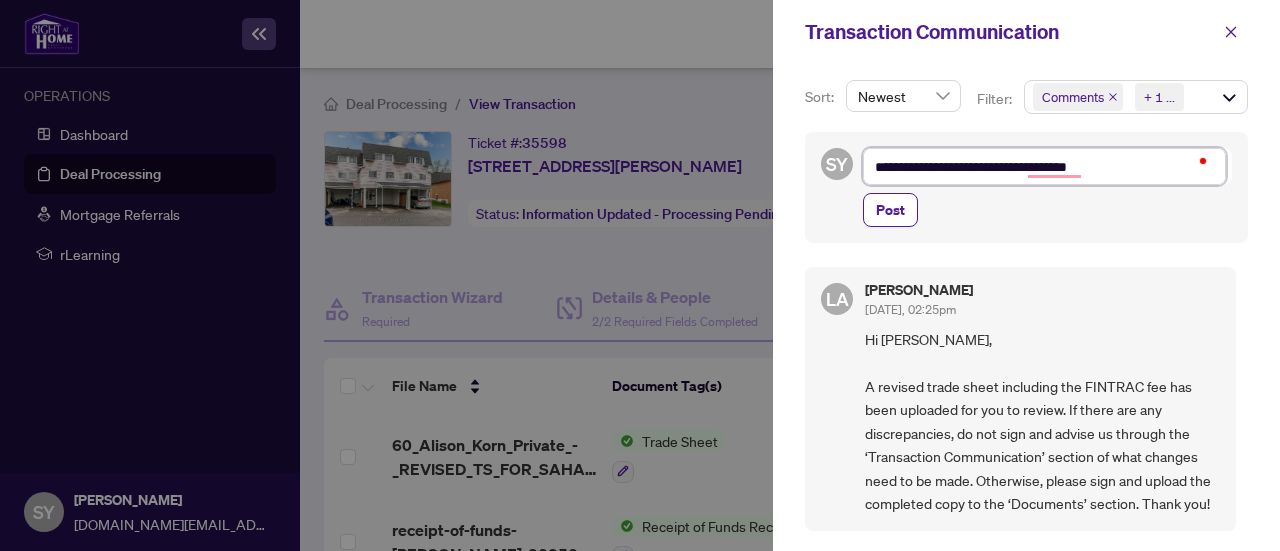 type on "**********" 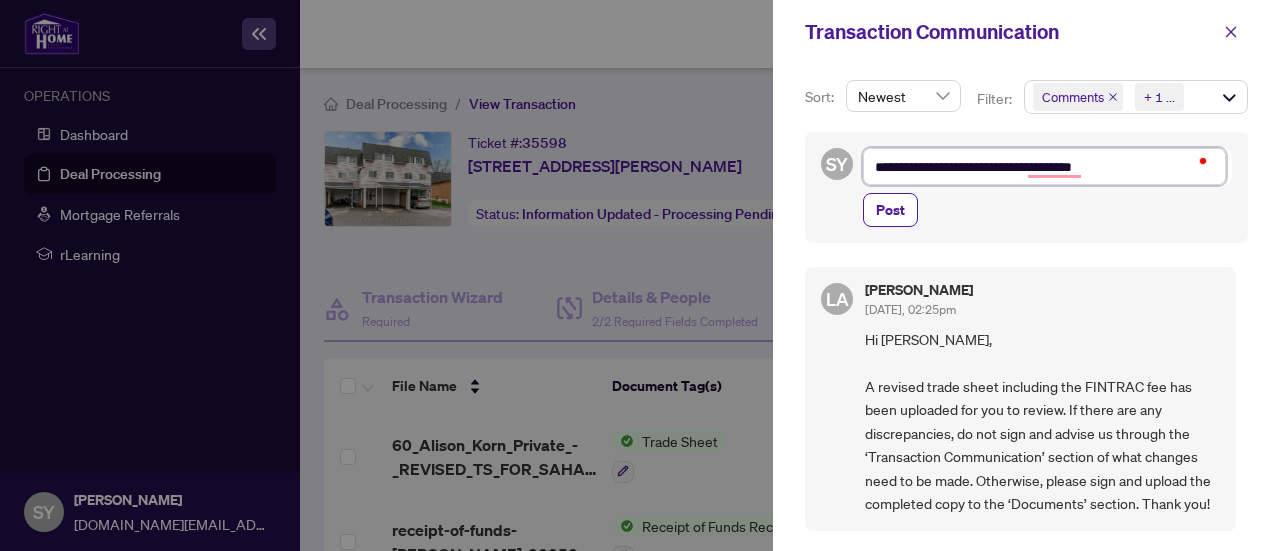 type on "**********" 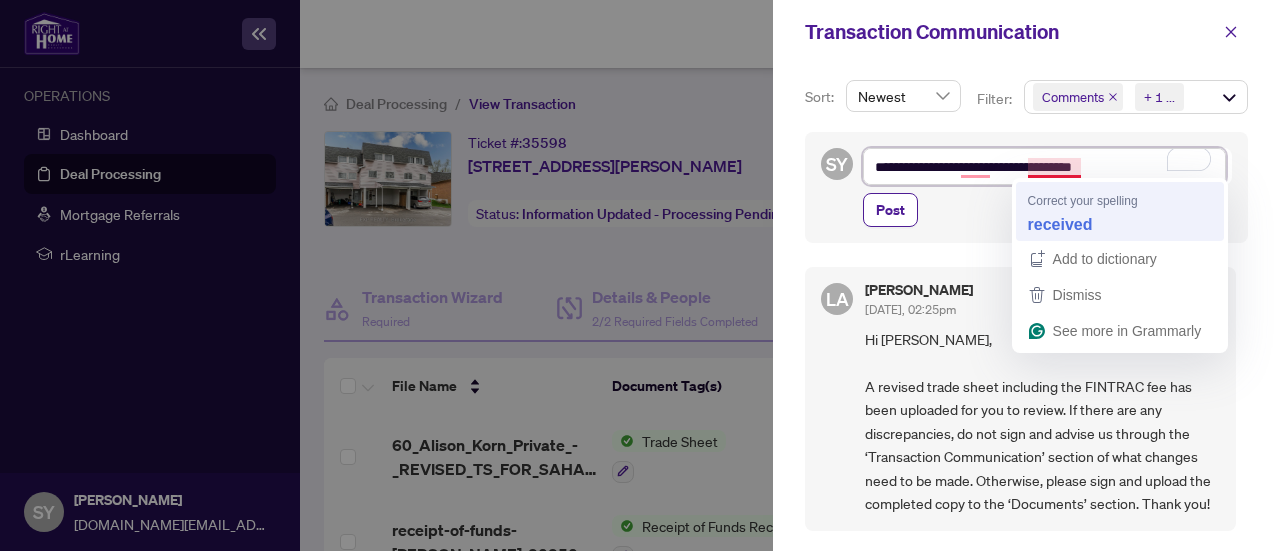 type on "**********" 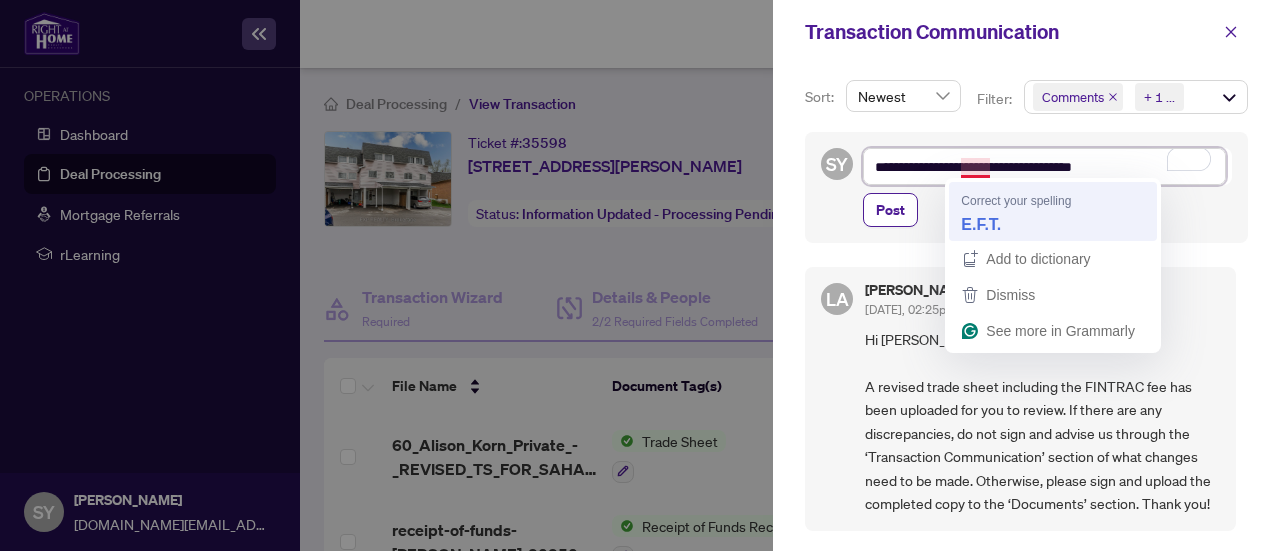 type on "**********" 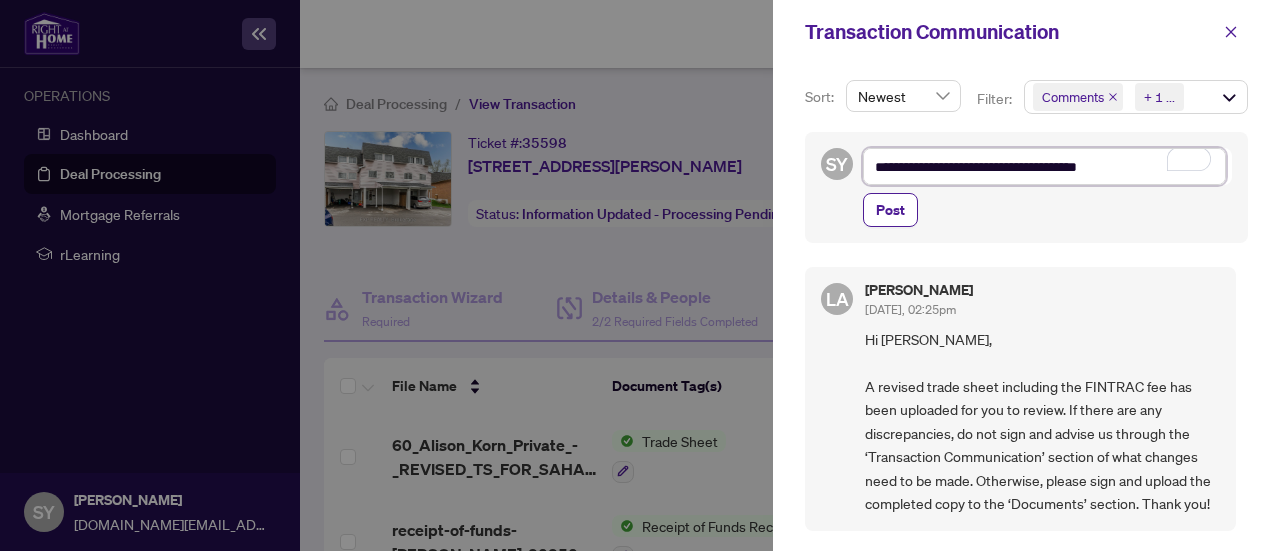 click on "**********" at bounding box center [1044, 166] 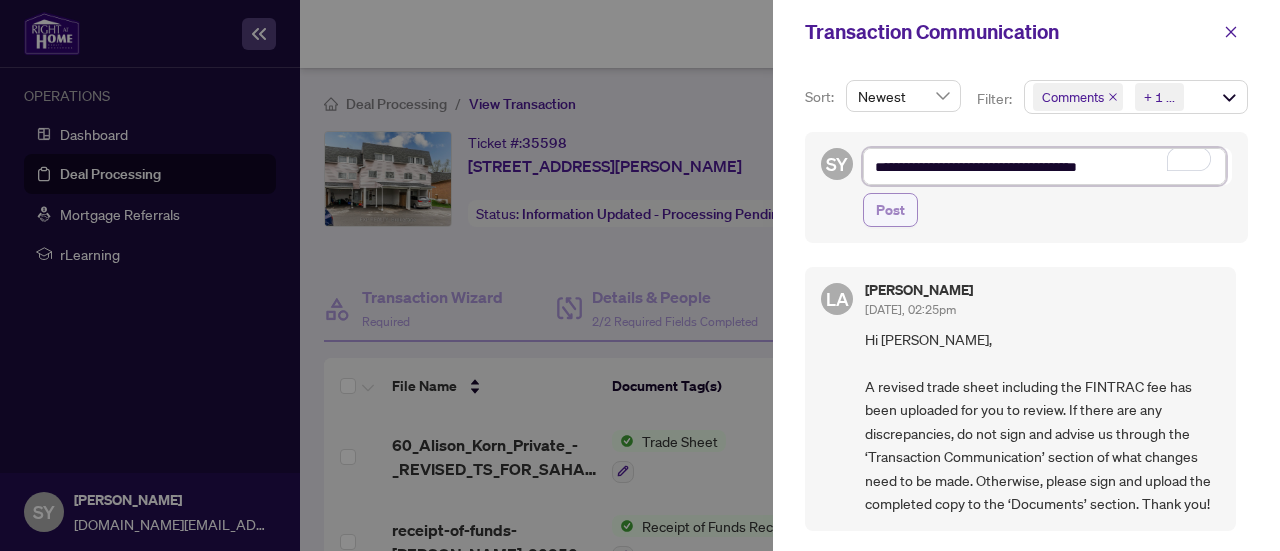 type on "**********" 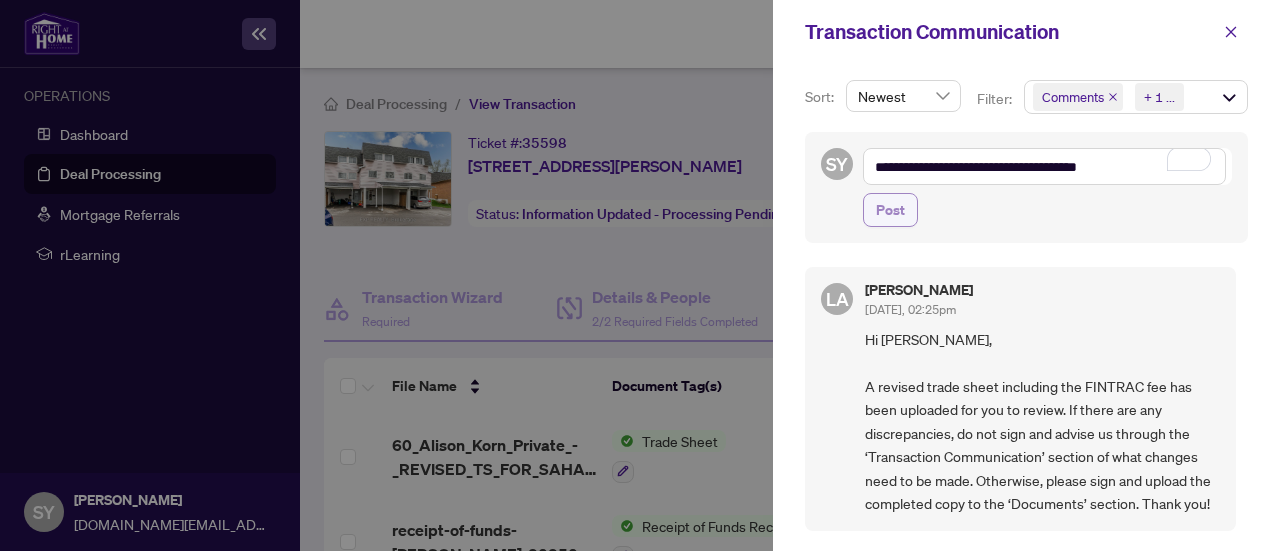 click on "Post" at bounding box center (890, 210) 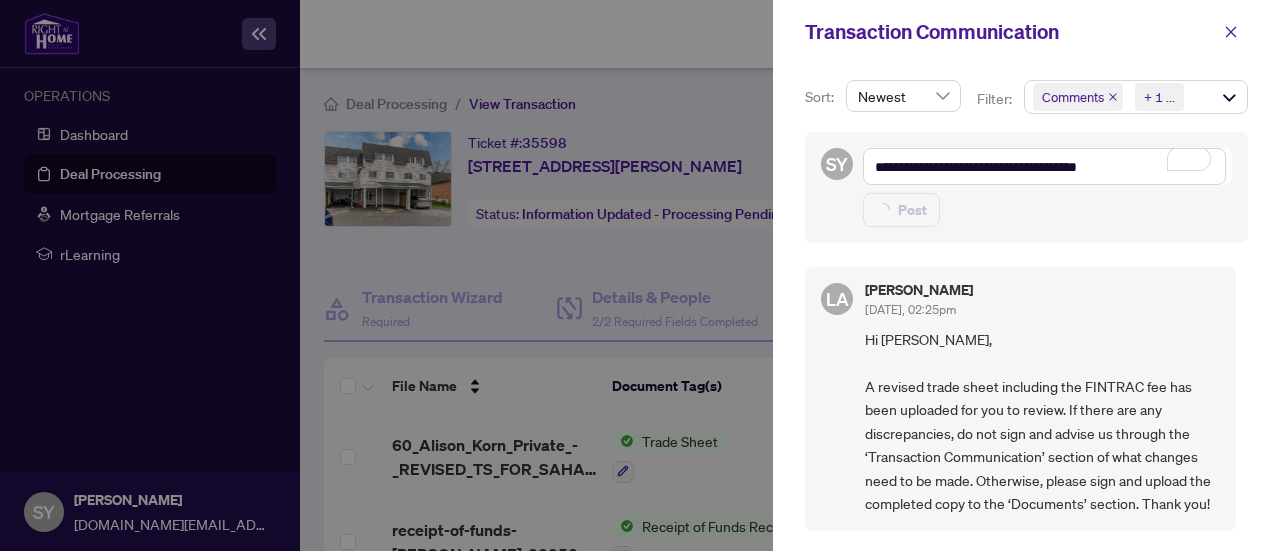 type 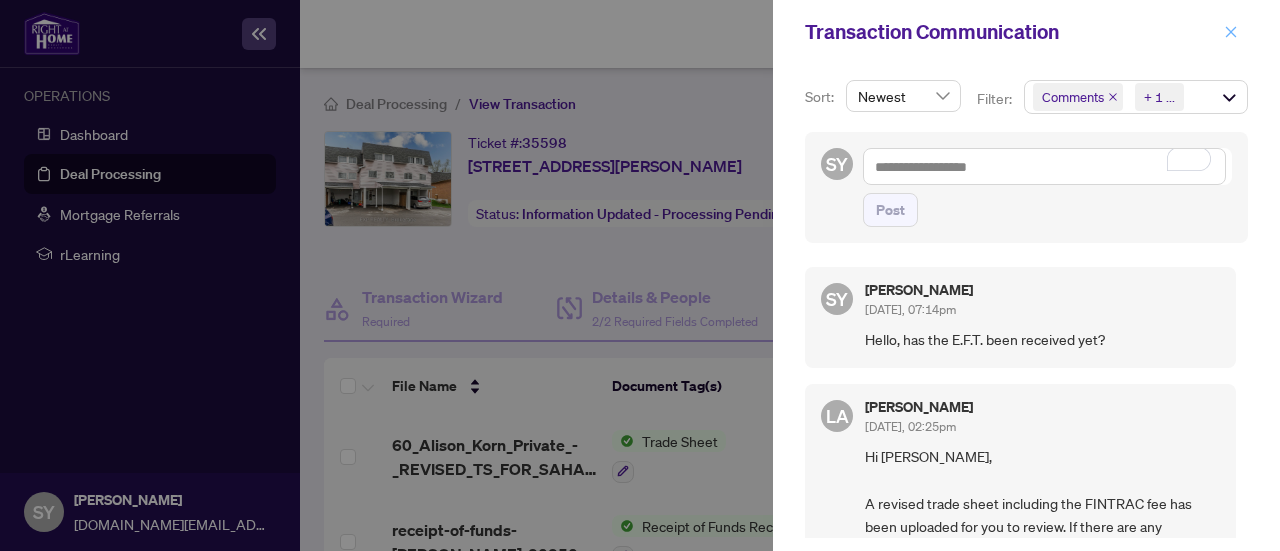 click 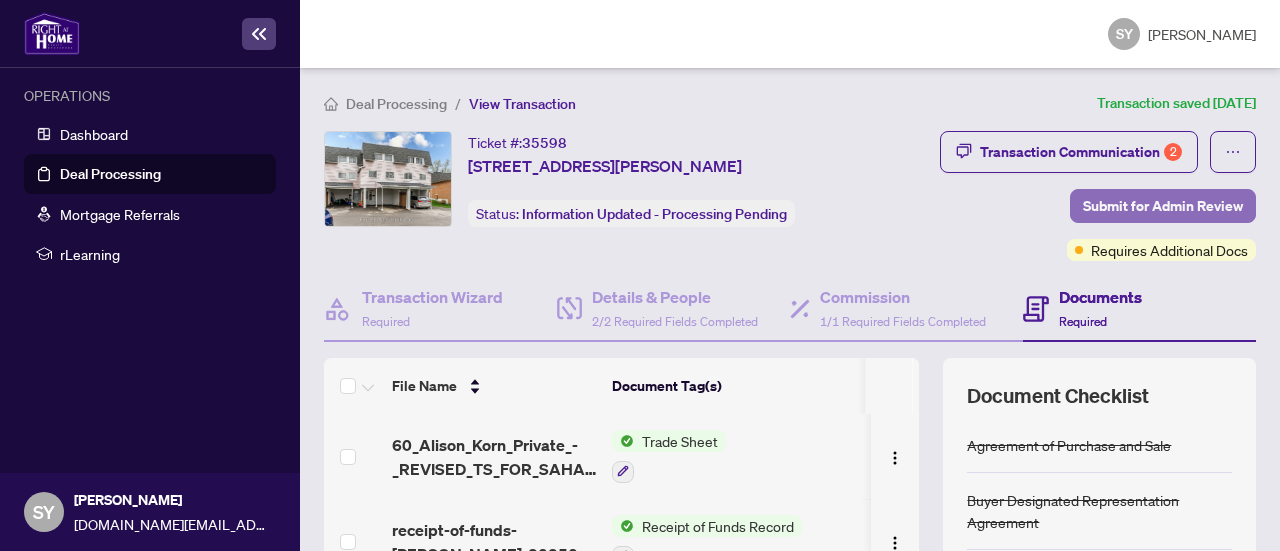 click on "Submit for Admin Review" at bounding box center (1163, 206) 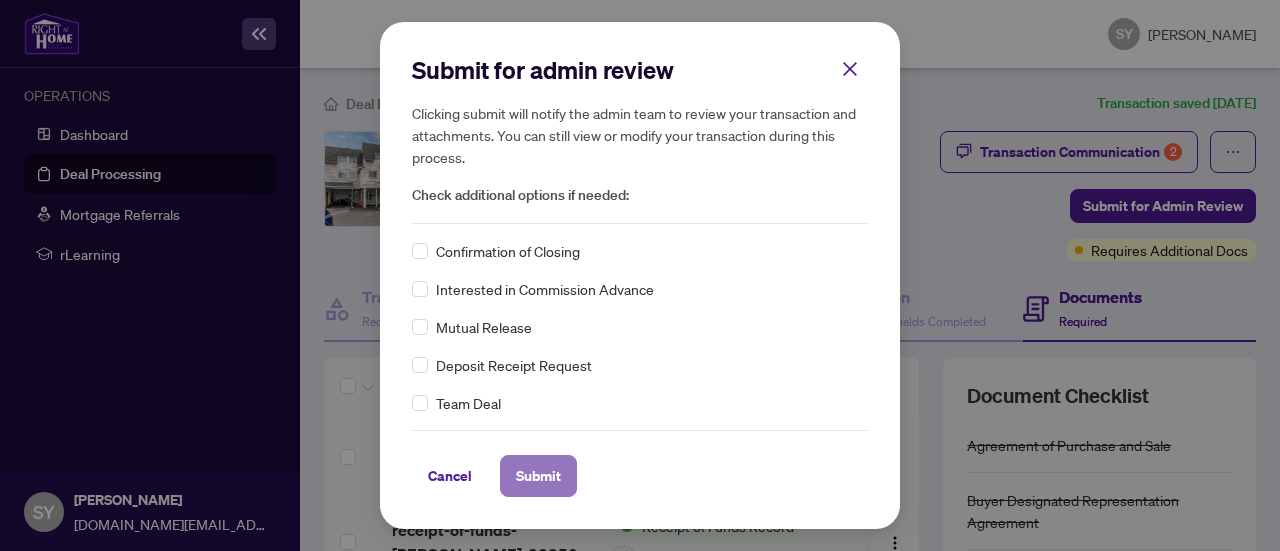 click on "Submit" at bounding box center [538, 476] 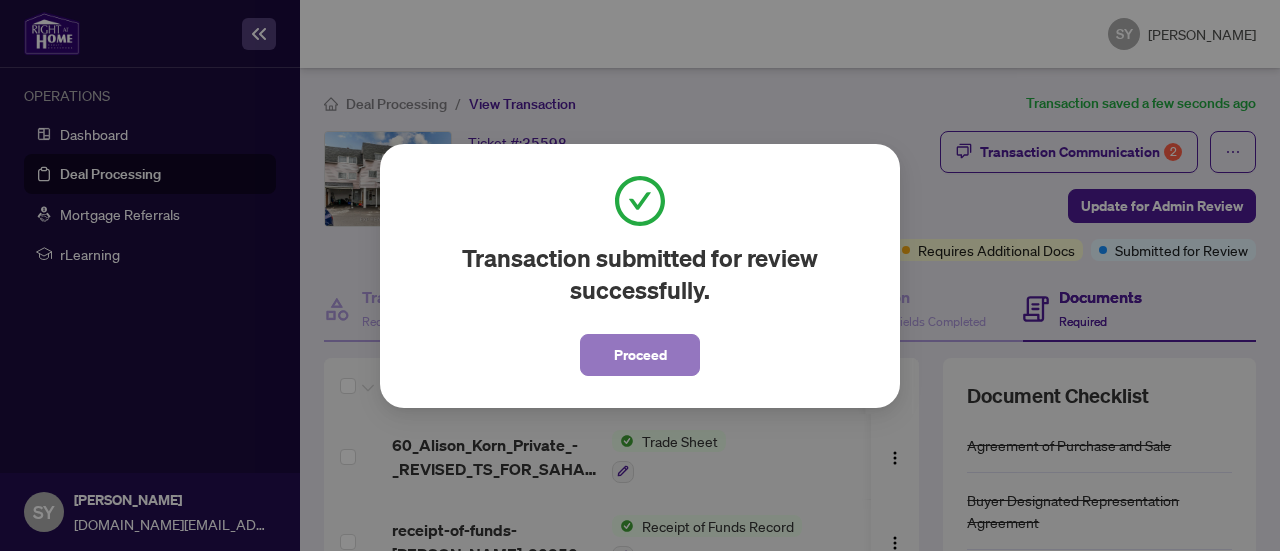 click on "Proceed" at bounding box center [640, 355] 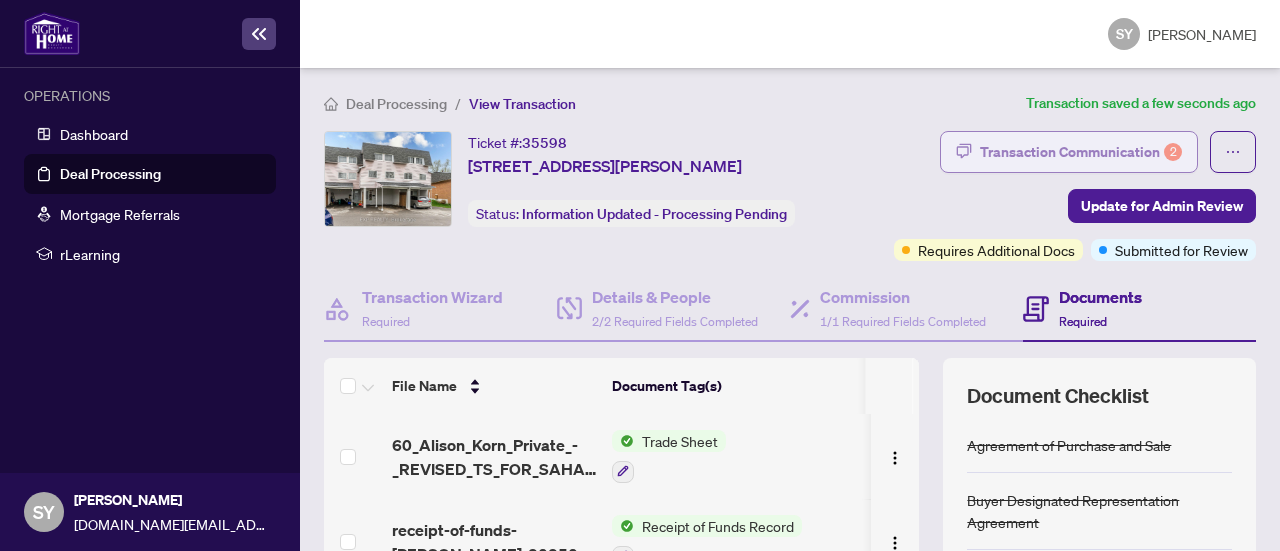 click on "Transaction Communication 2" at bounding box center [1081, 152] 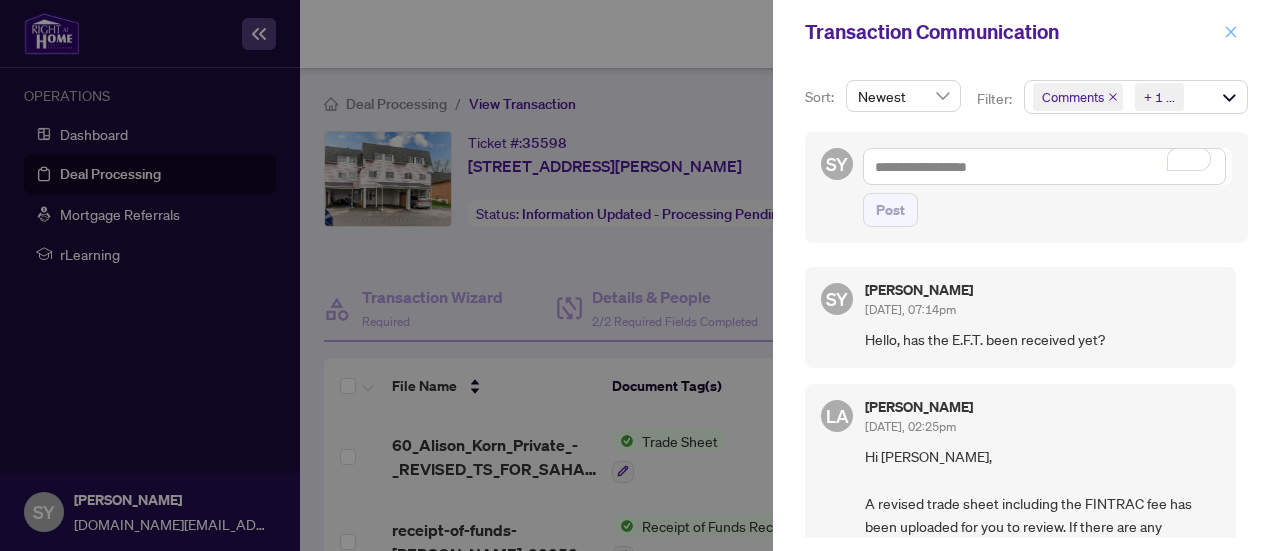 click 